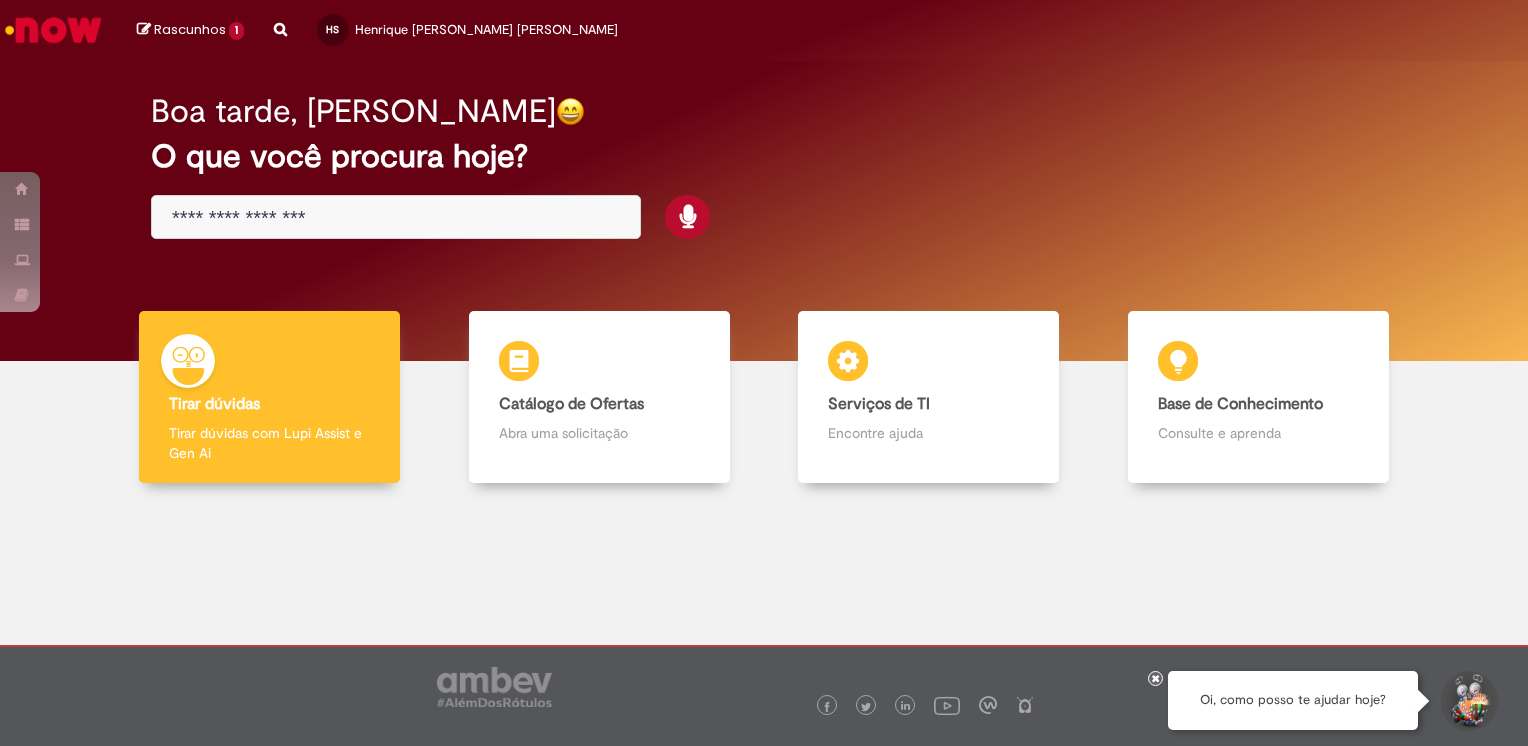 scroll, scrollTop: 0, scrollLeft: 0, axis: both 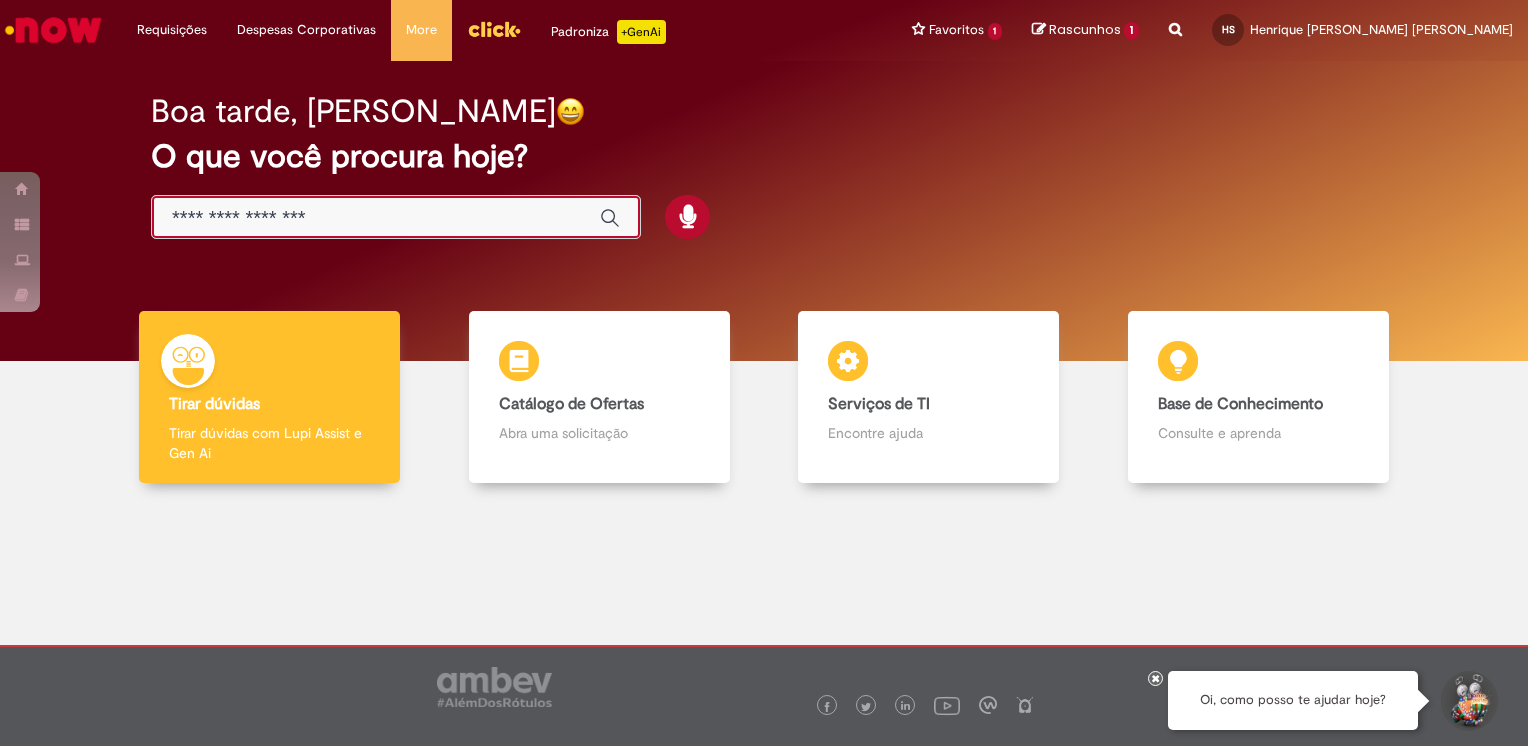 click at bounding box center [376, 218] 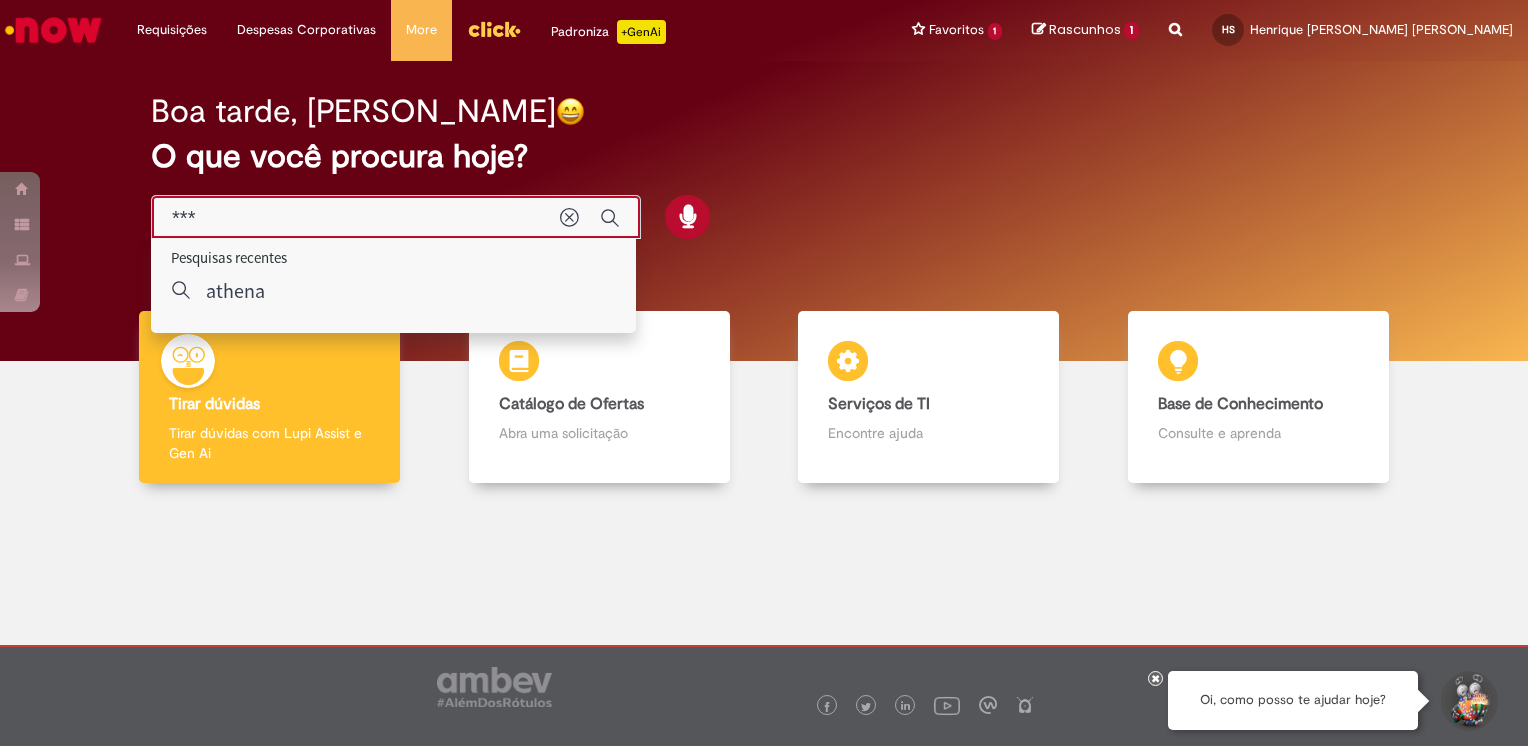 type on "****" 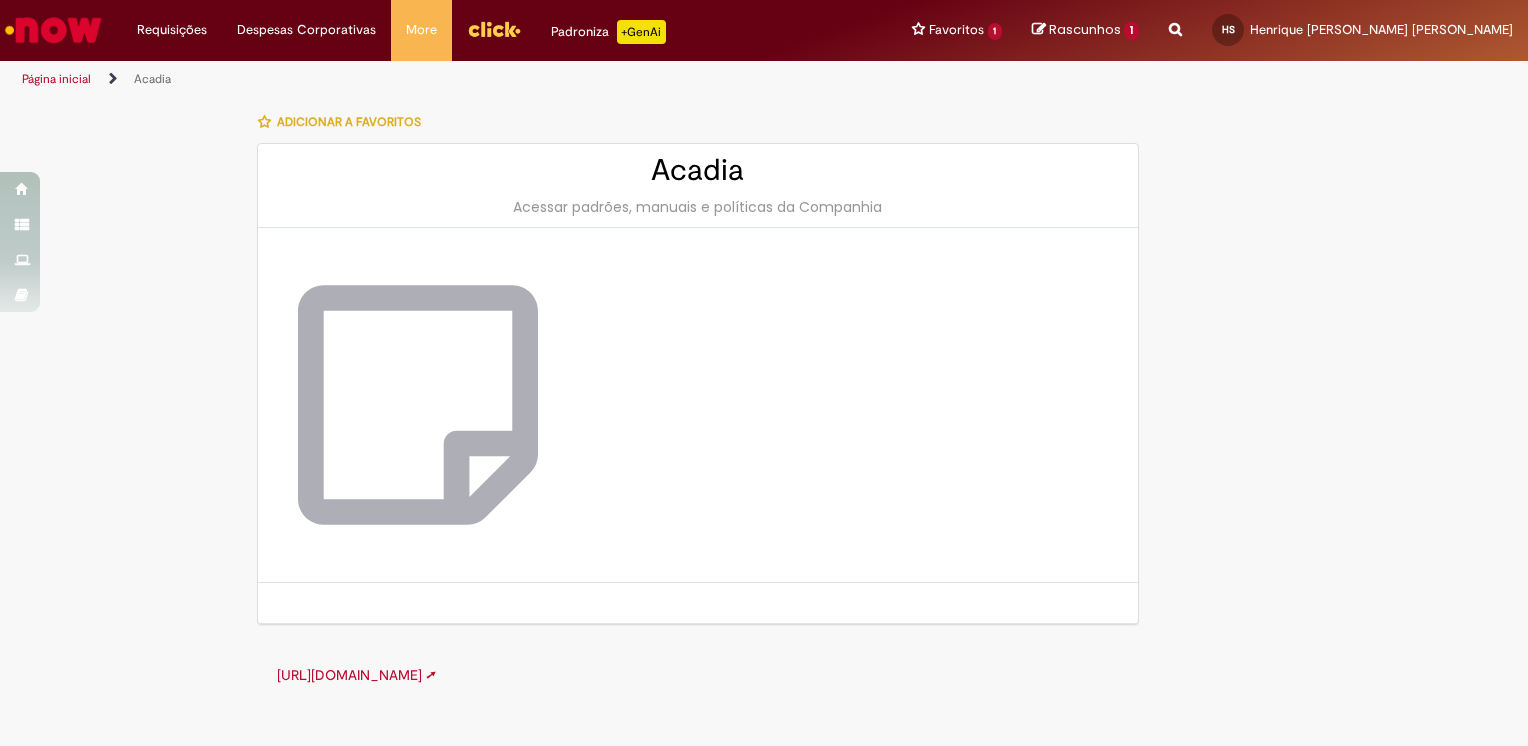 click on "[URL][DOMAIN_NAME] ➚" at bounding box center (356, 675) 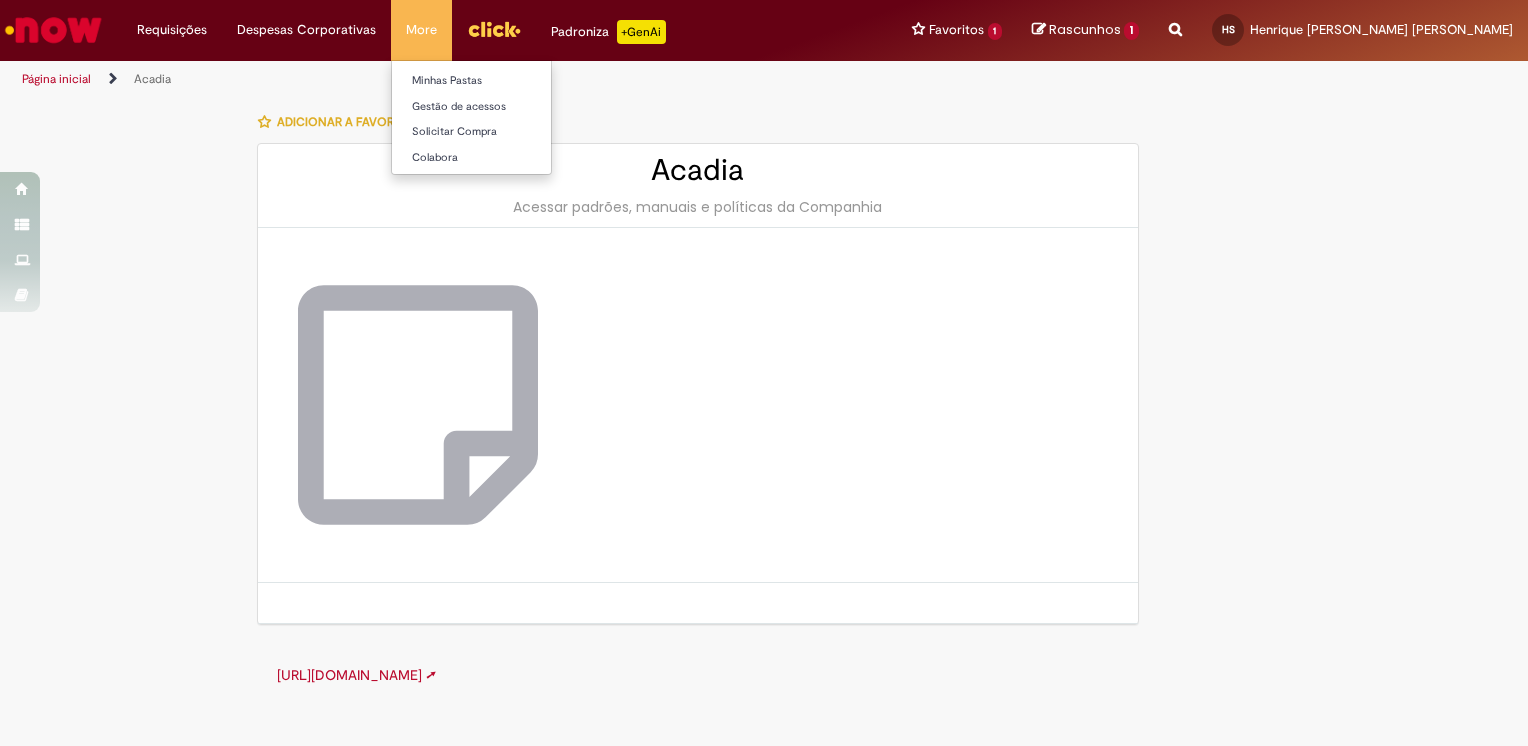 click on "More
Minhas Pastas
Gestão de acessos
Solicitar Compra
Colabora" at bounding box center [421, 30] 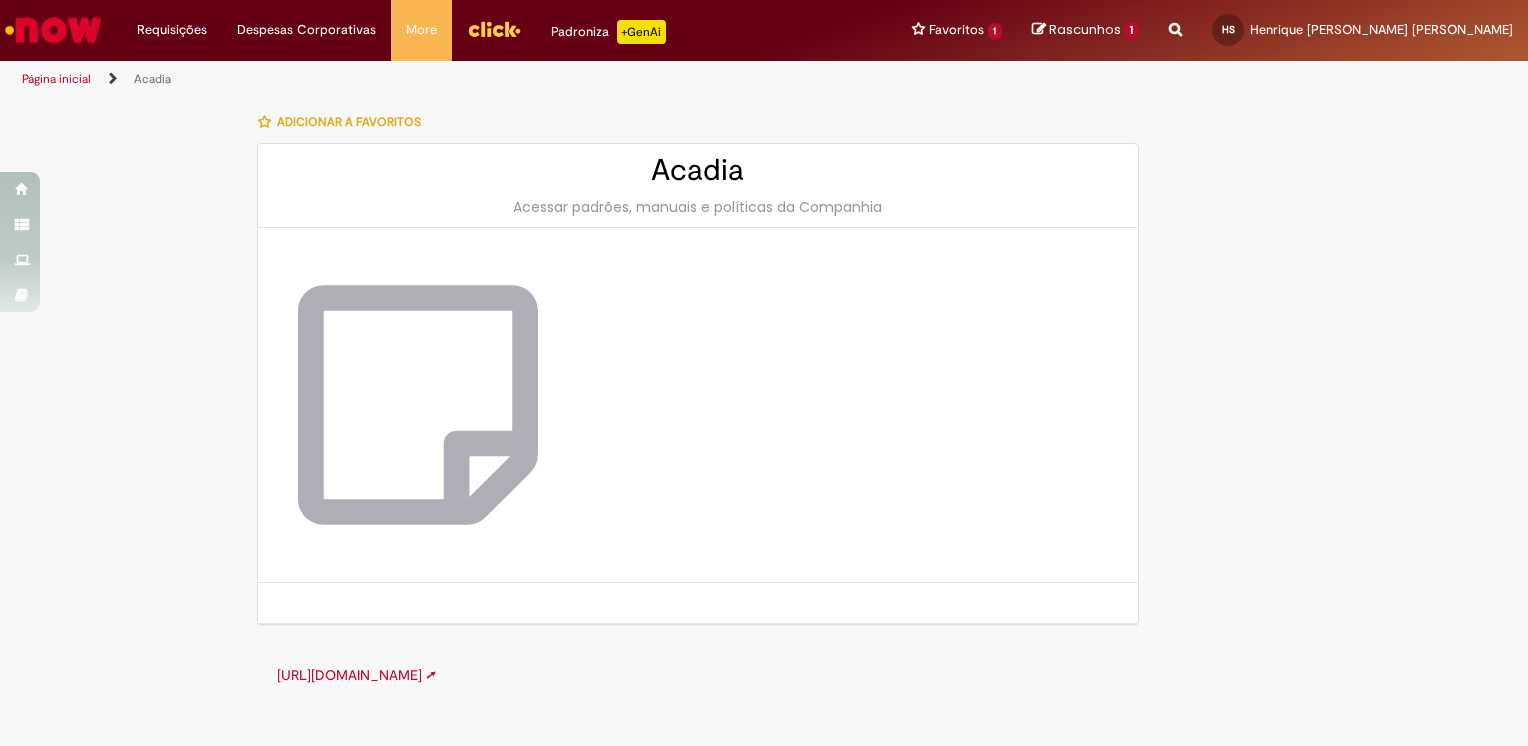click at bounding box center [53, 30] 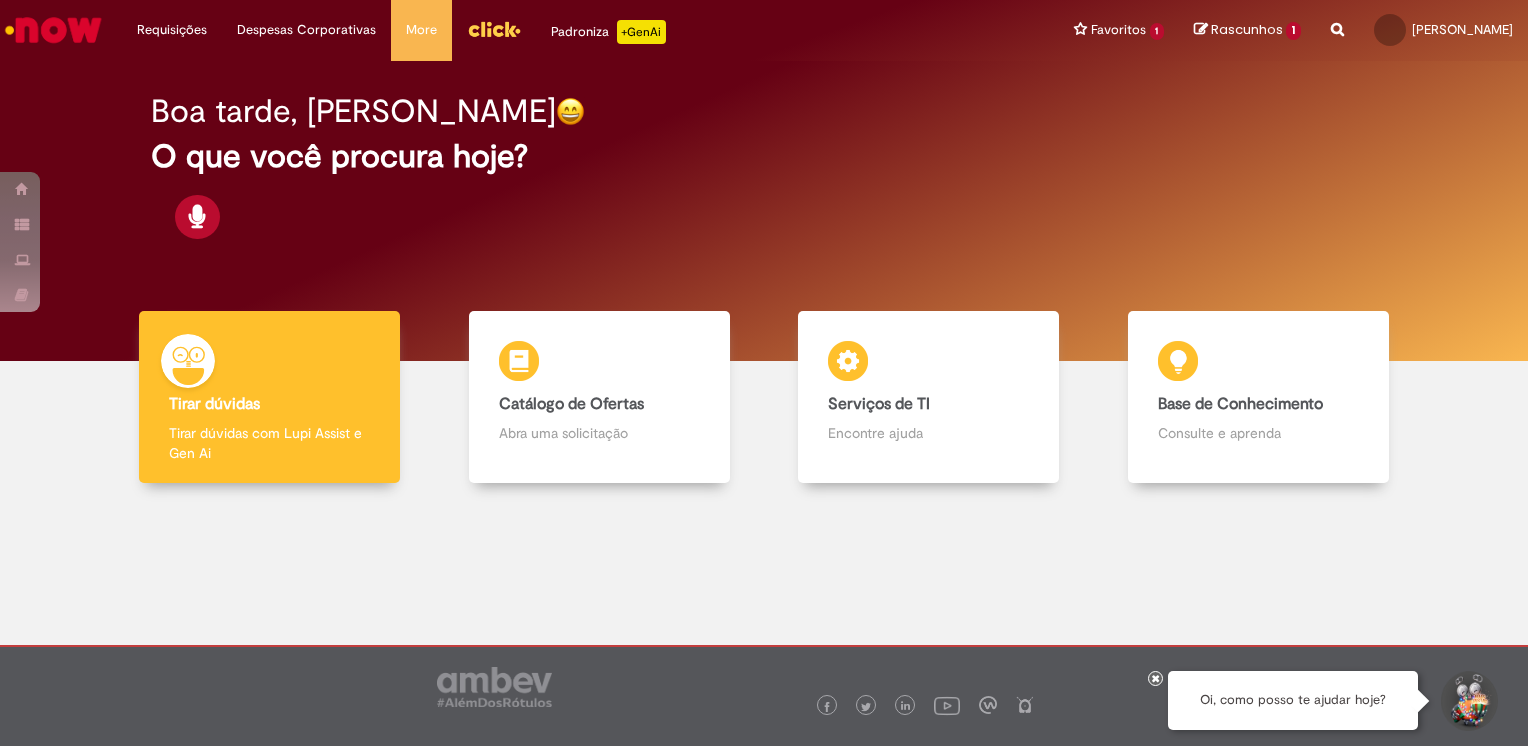 scroll, scrollTop: 0, scrollLeft: 0, axis: both 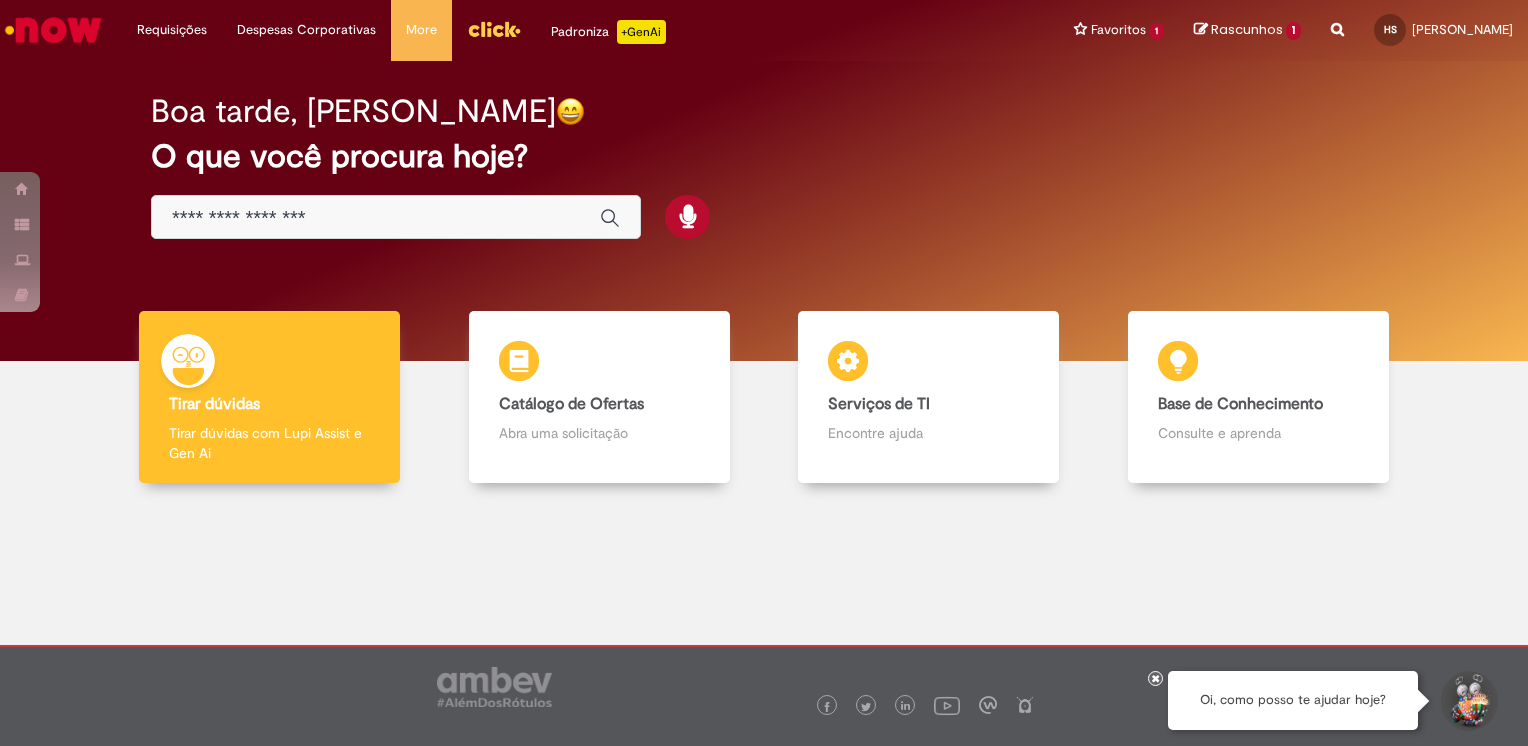 click at bounding box center (376, 218) 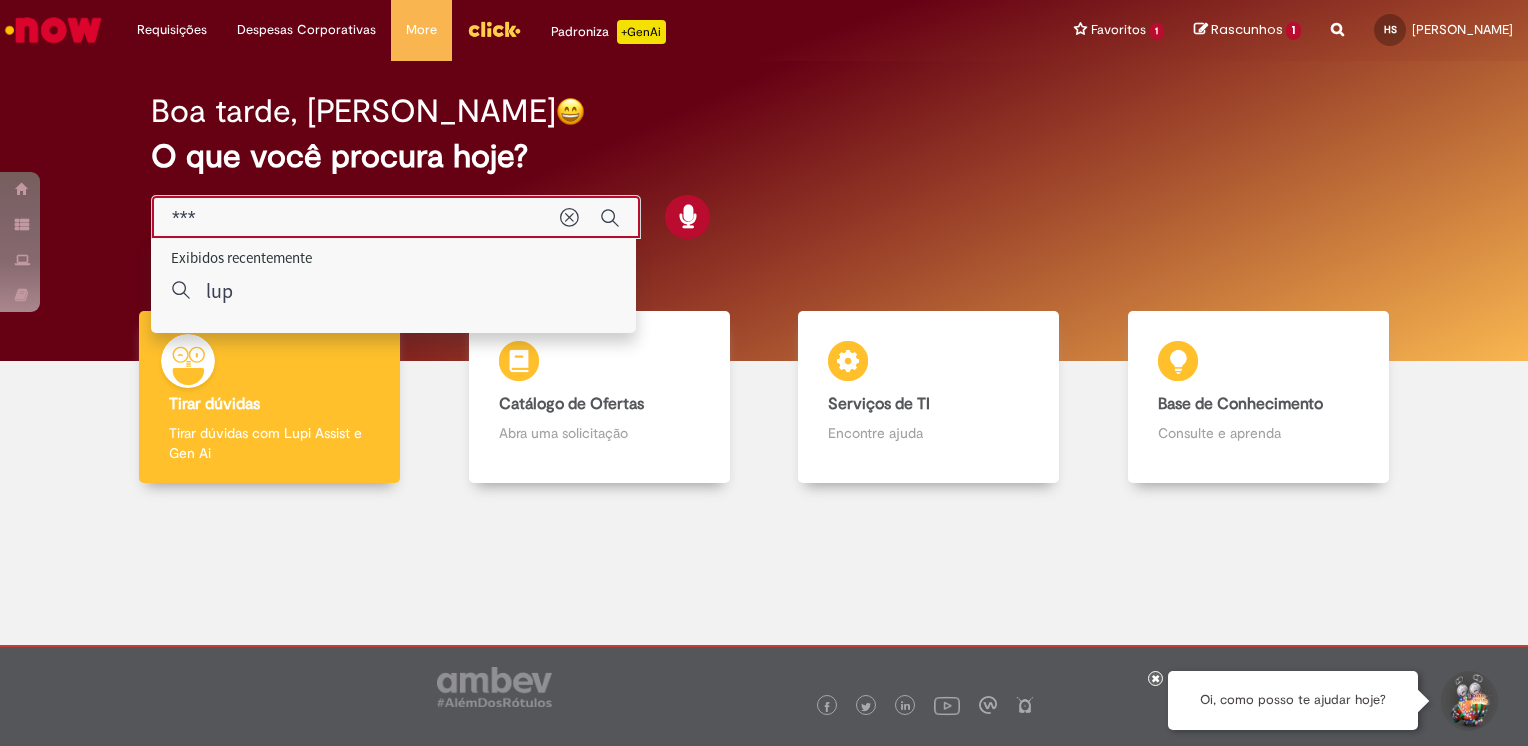 type on "***" 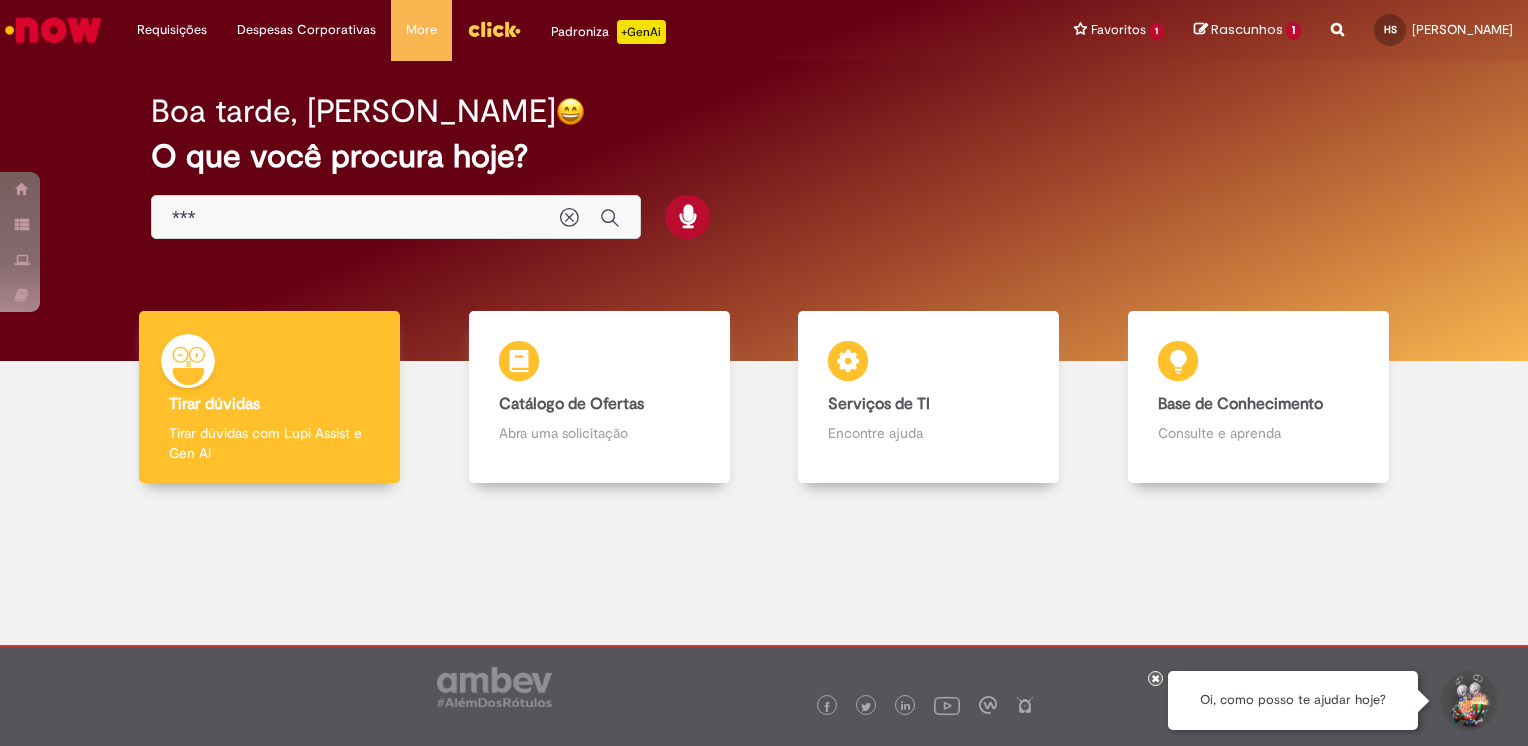 click at bounding box center (1468, 701) 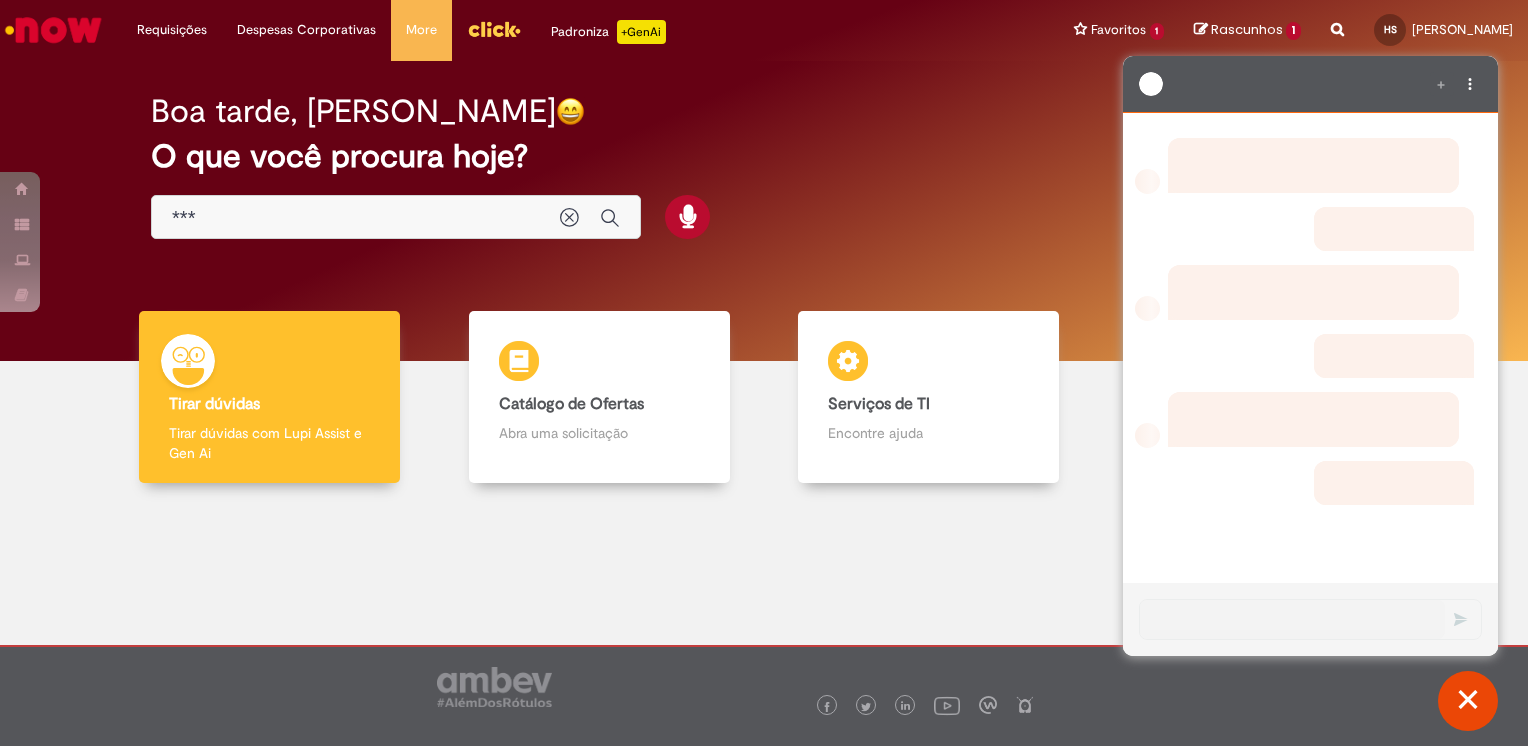 scroll, scrollTop: 0, scrollLeft: 0, axis: both 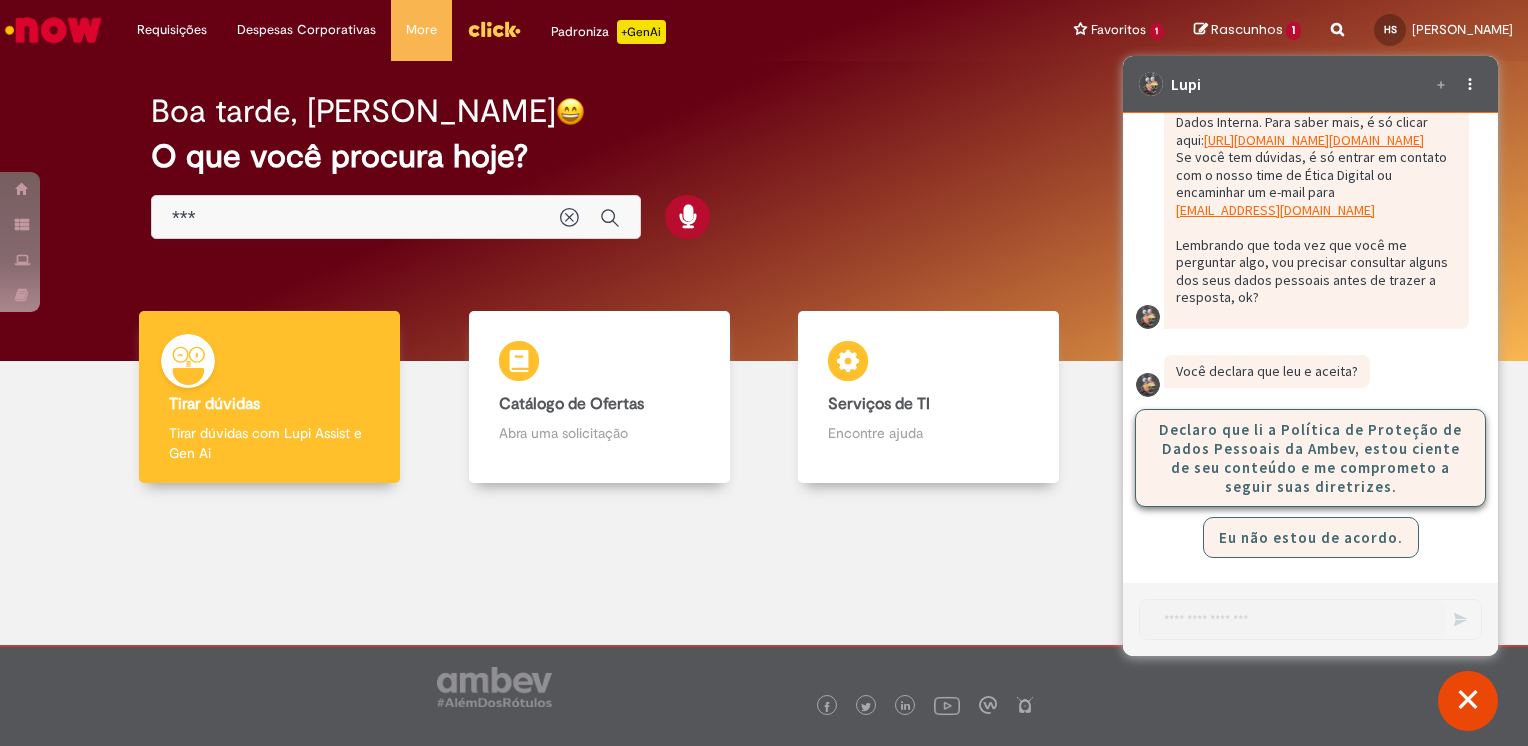 click on "Declaro que li a Política de Proteção de Dados Pessoais da Ambev, estou ciente de seu conteúdo e me comprometo a seguir suas diretrizes." 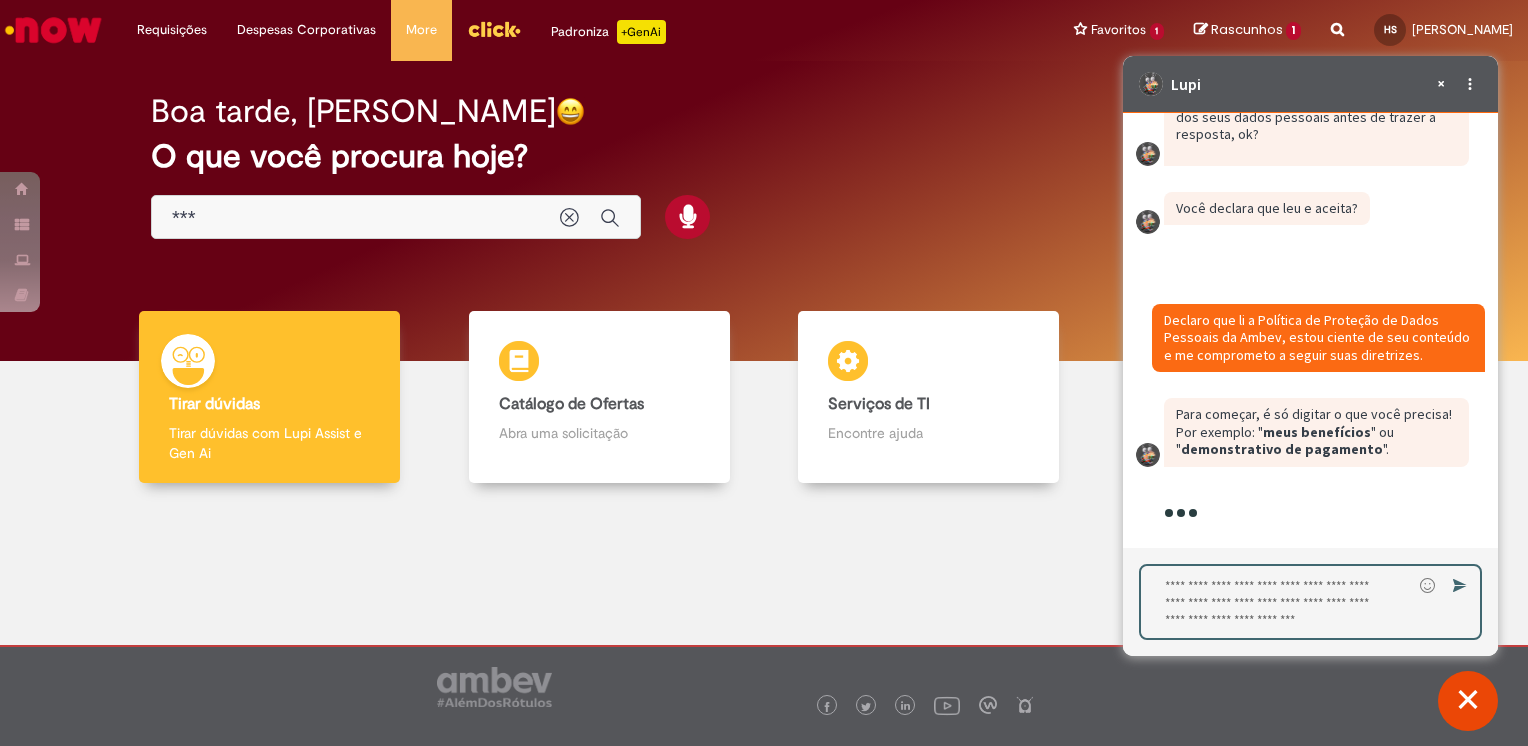 scroll, scrollTop: 2095, scrollLeft: 0, axis: vertical 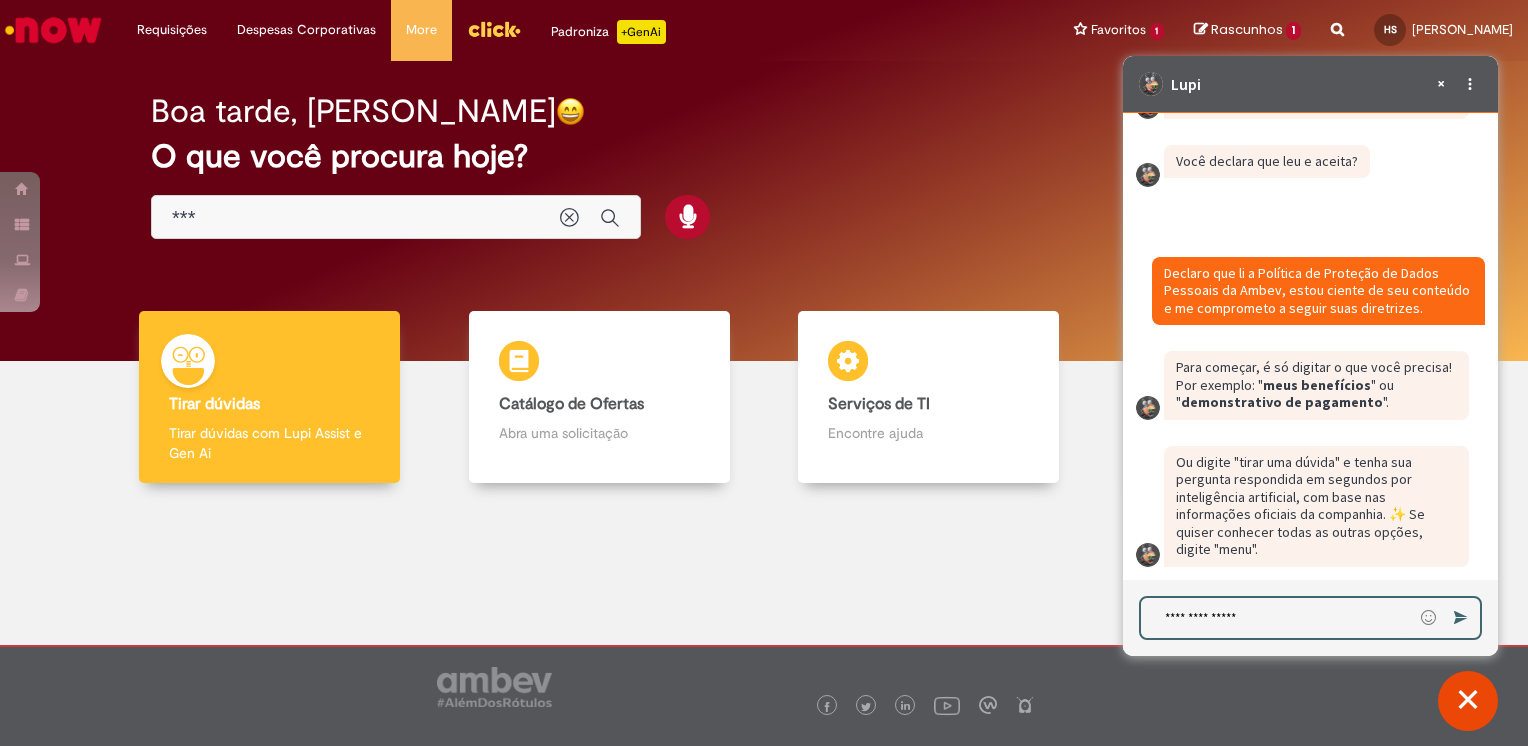 type on "**********" 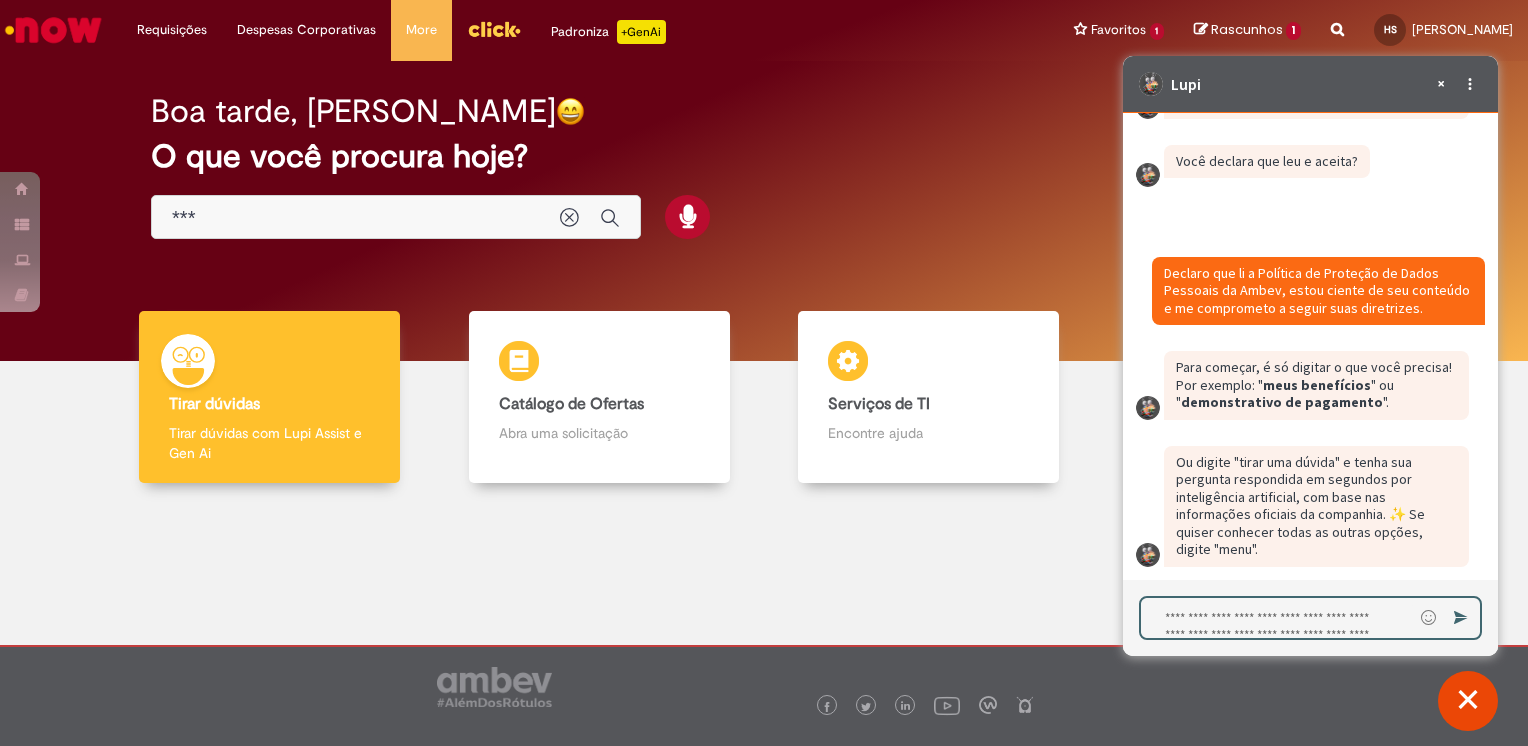 scroll, scrollTop: 2174, scrollLeft: 0, axis: vertical 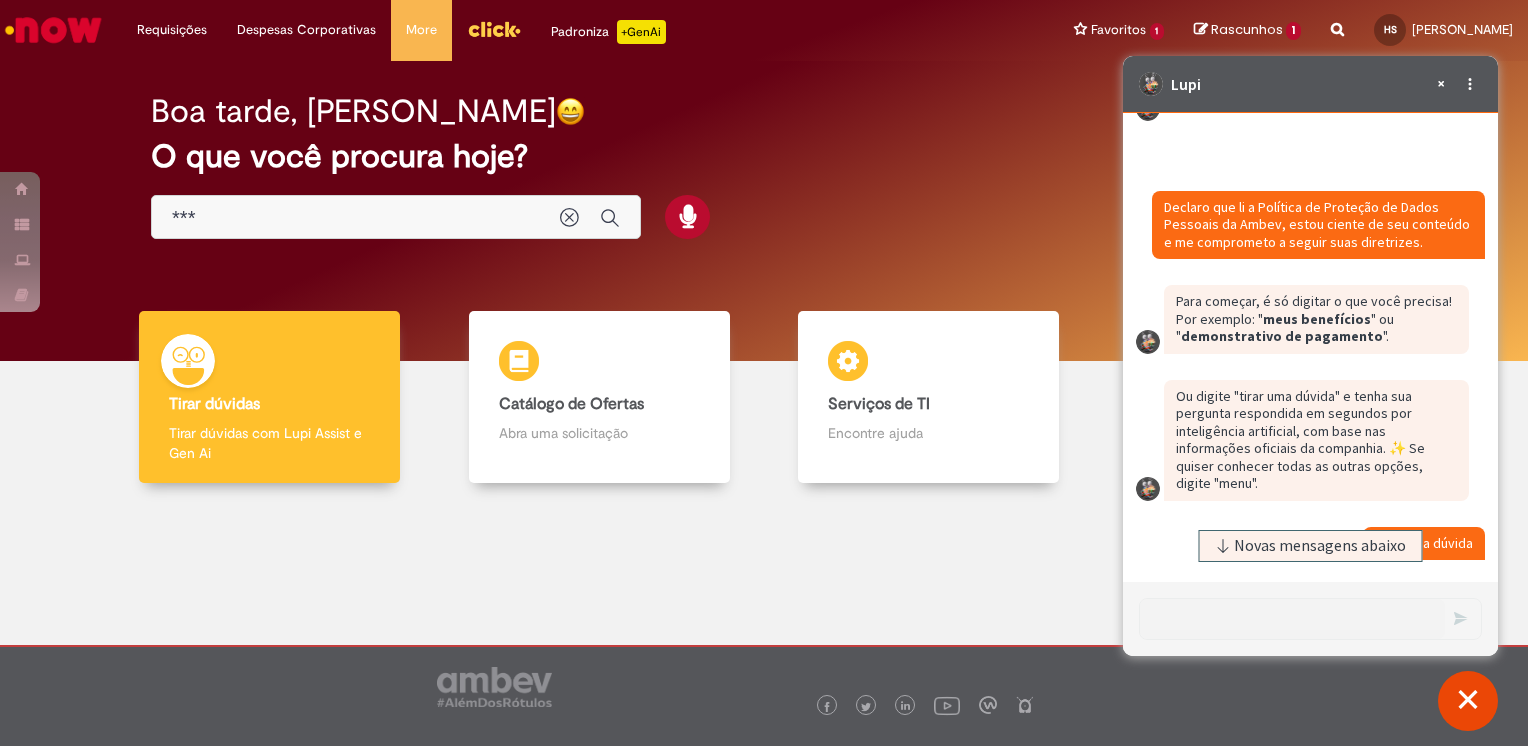 drag, startPoint x: 1348, startPoint y: 557, endPoint x: 1376, endPoint y: 524, distance: 43.27817 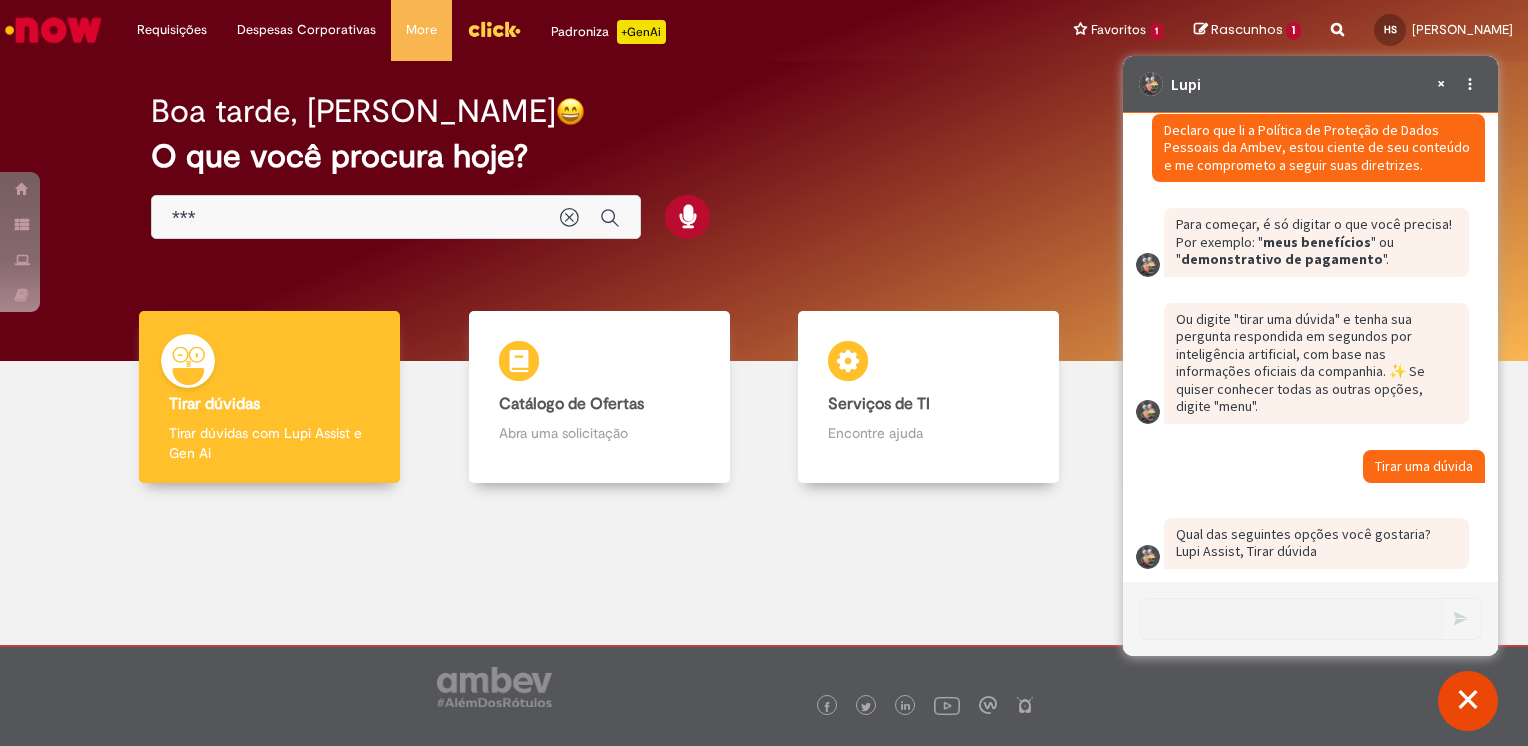 scroll, scrollTop: 2285, scrollLeft: 0, axis: vertical 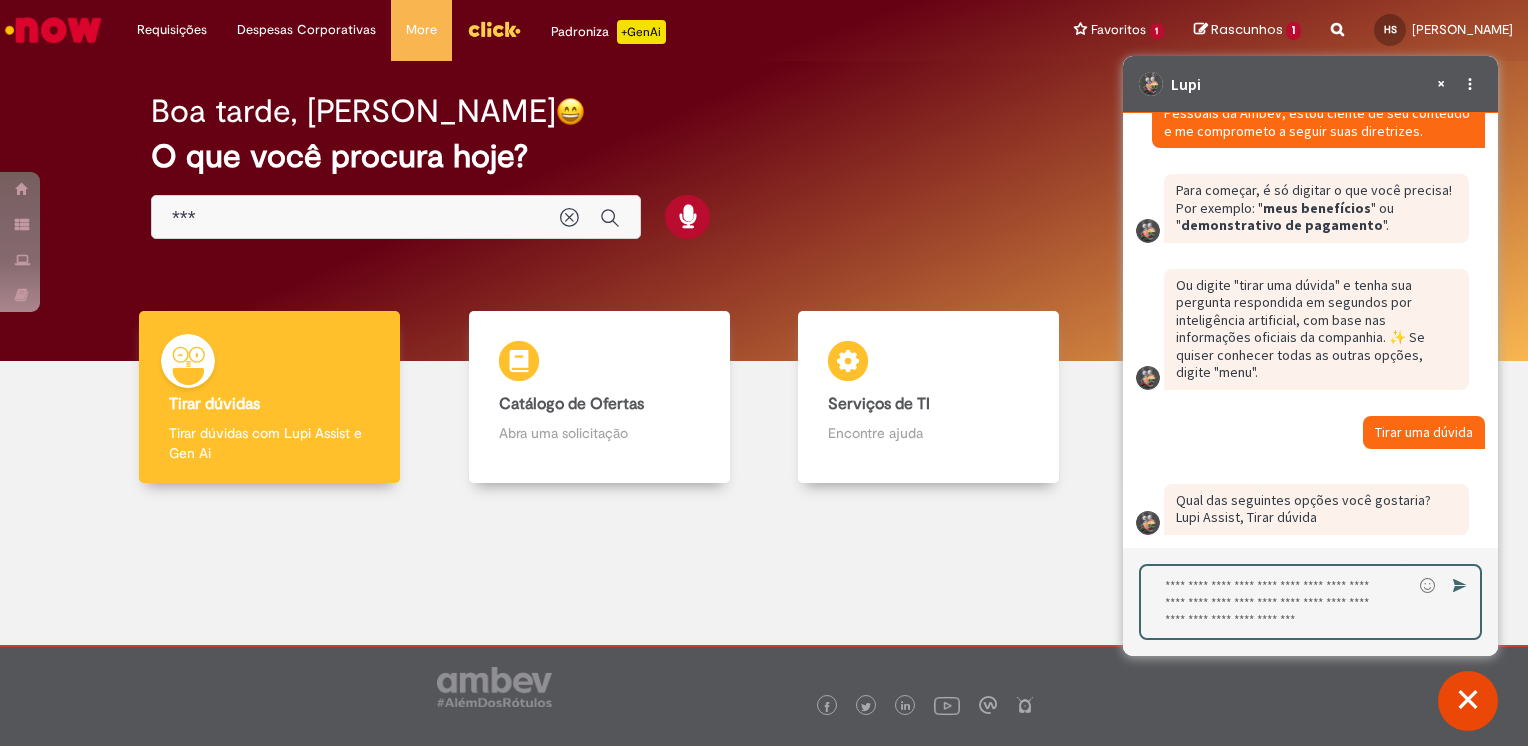 click at bounding box center (1276, 602) 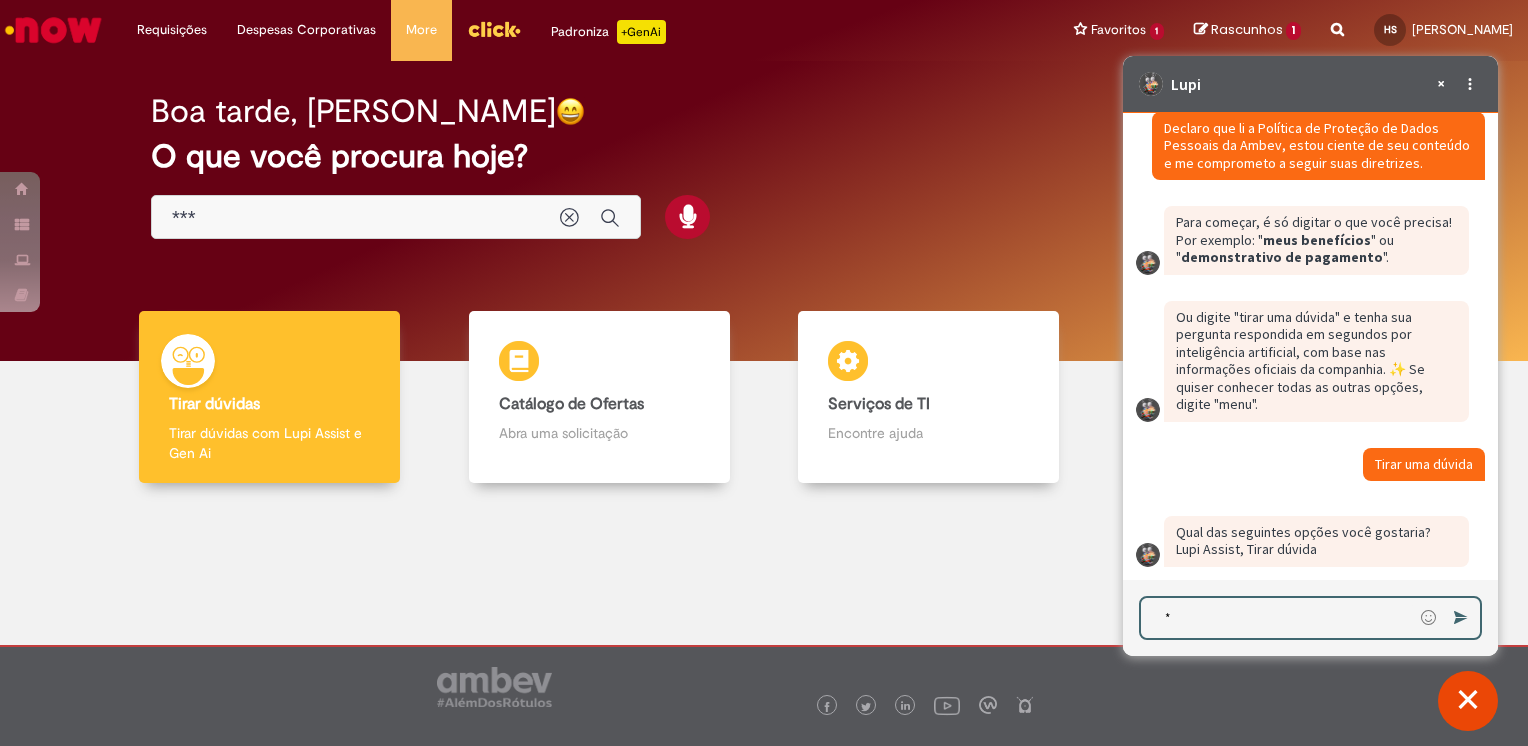 scroll, scrollTop: 2287, scrollLeft: 0, axis: vertical 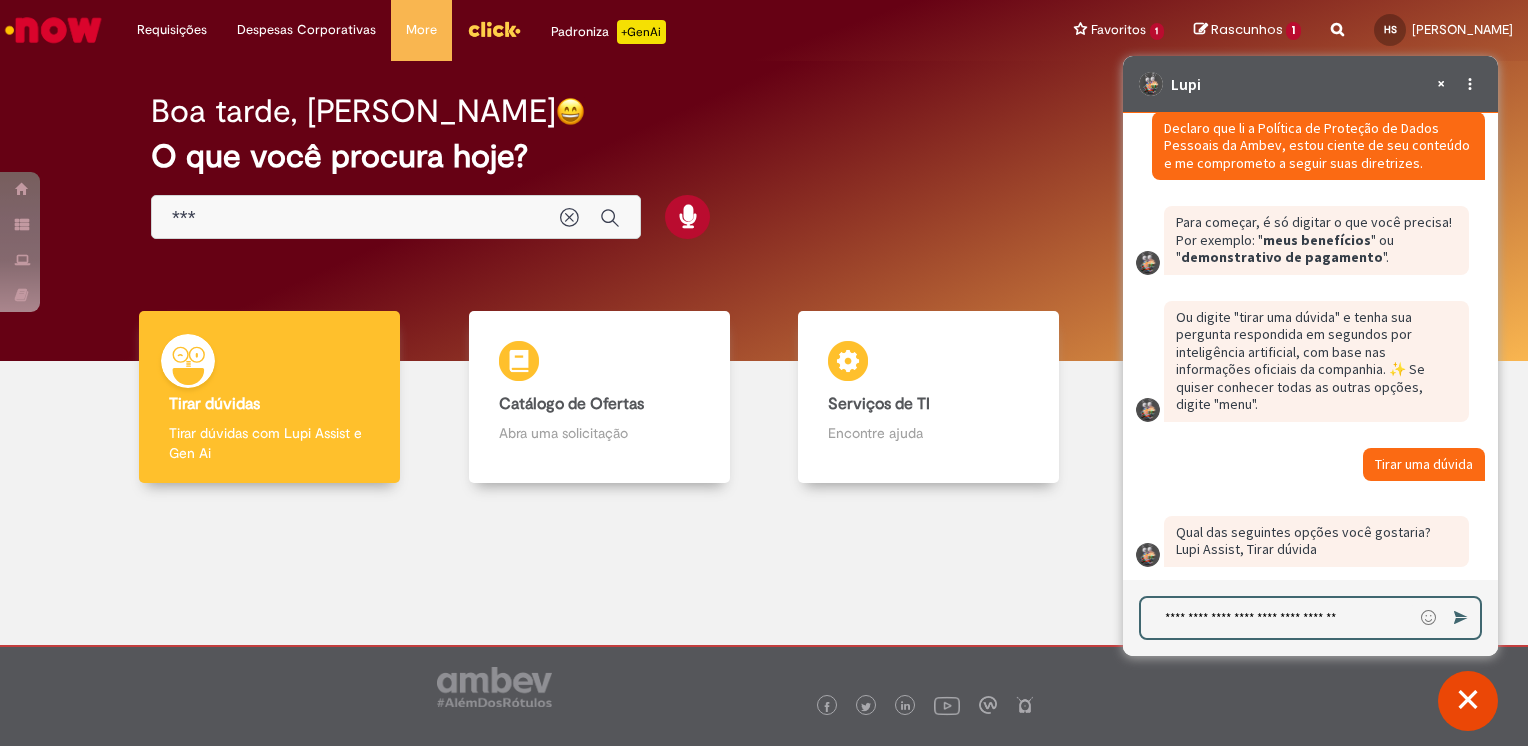type on "**********" 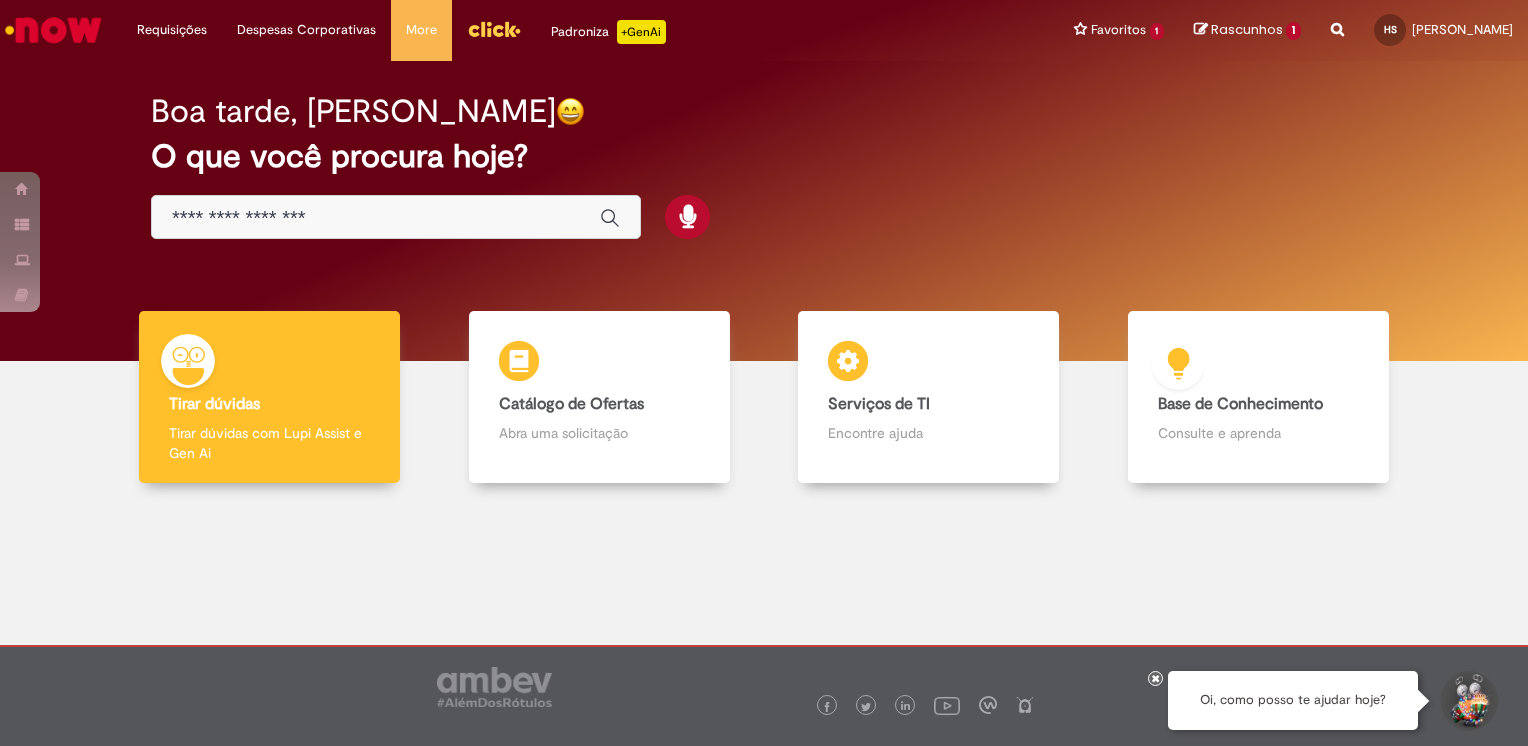 scroll, scrollTop: 0, scrollLeft: 0, axis: both 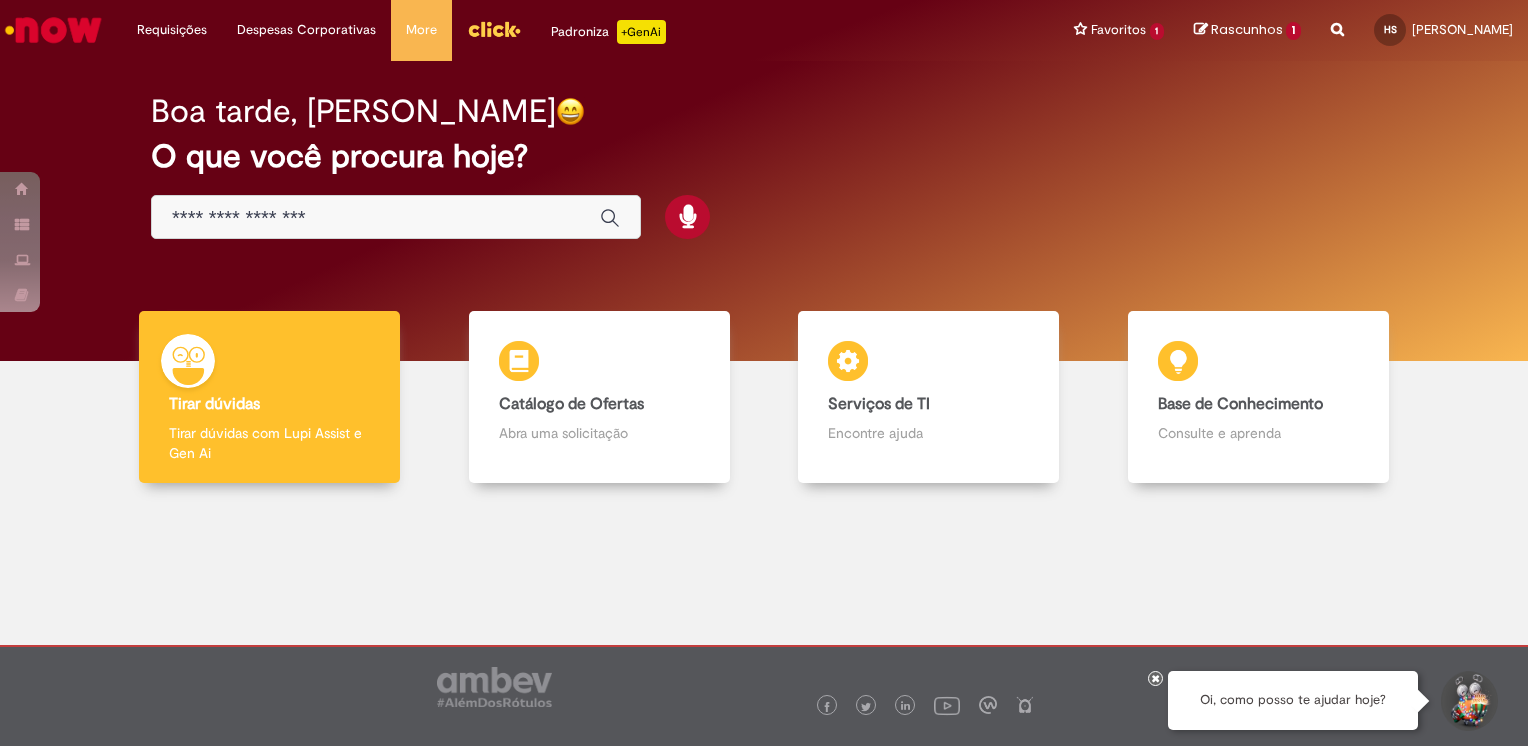 click at bounding box center [1468, 701] 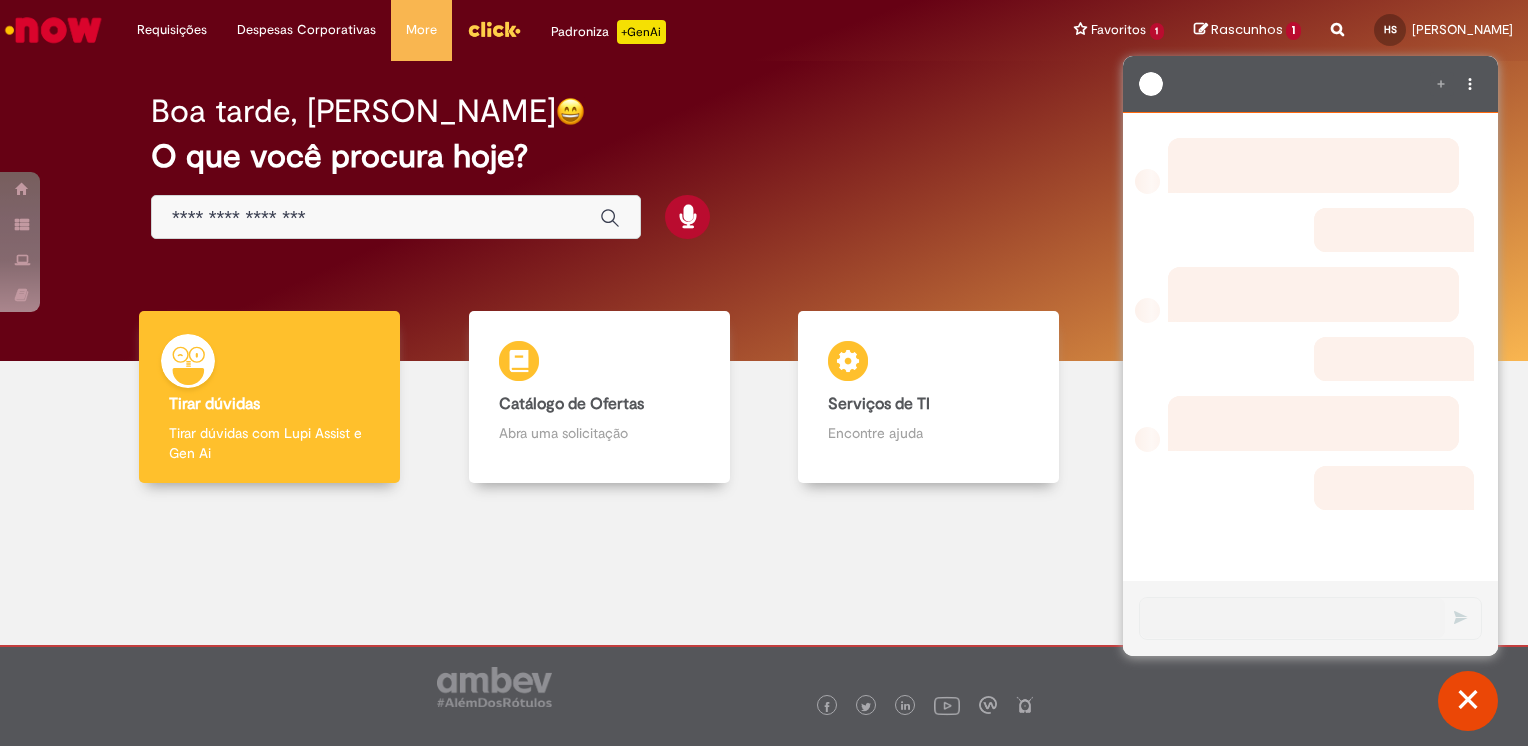 scroll, scrollTop: 0, scrollLeft: 0, axis: both 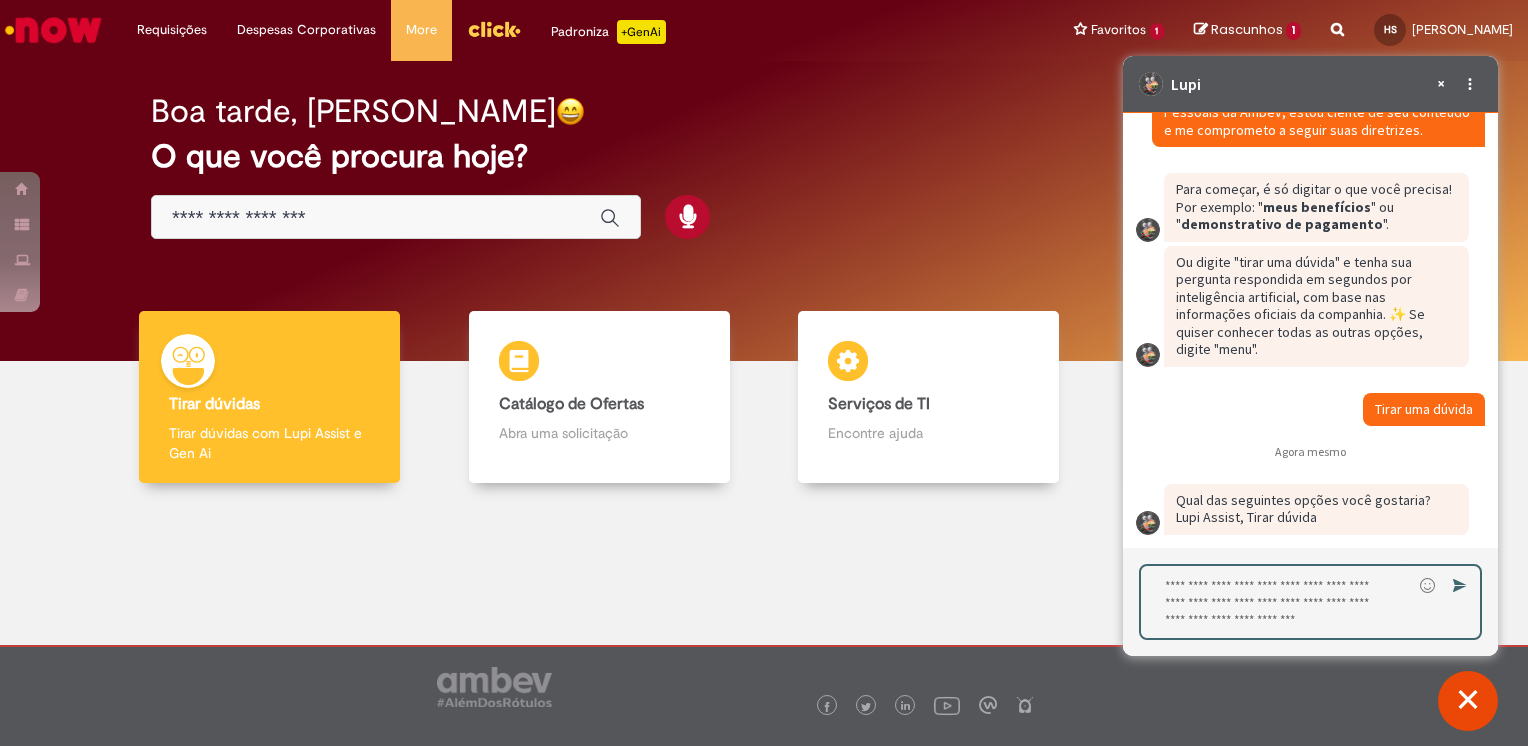 click at bounding box center [1276, 602] 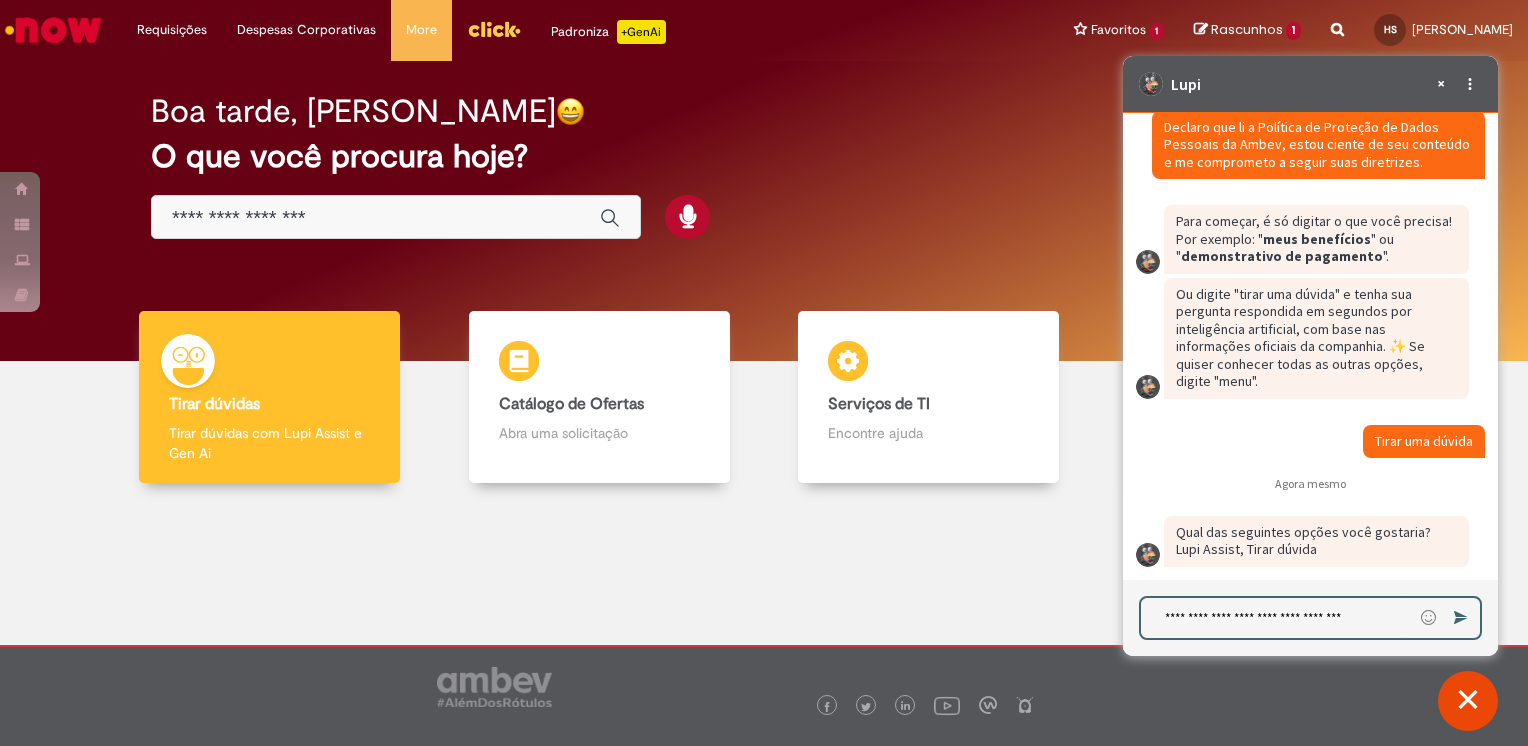 type on "**********" 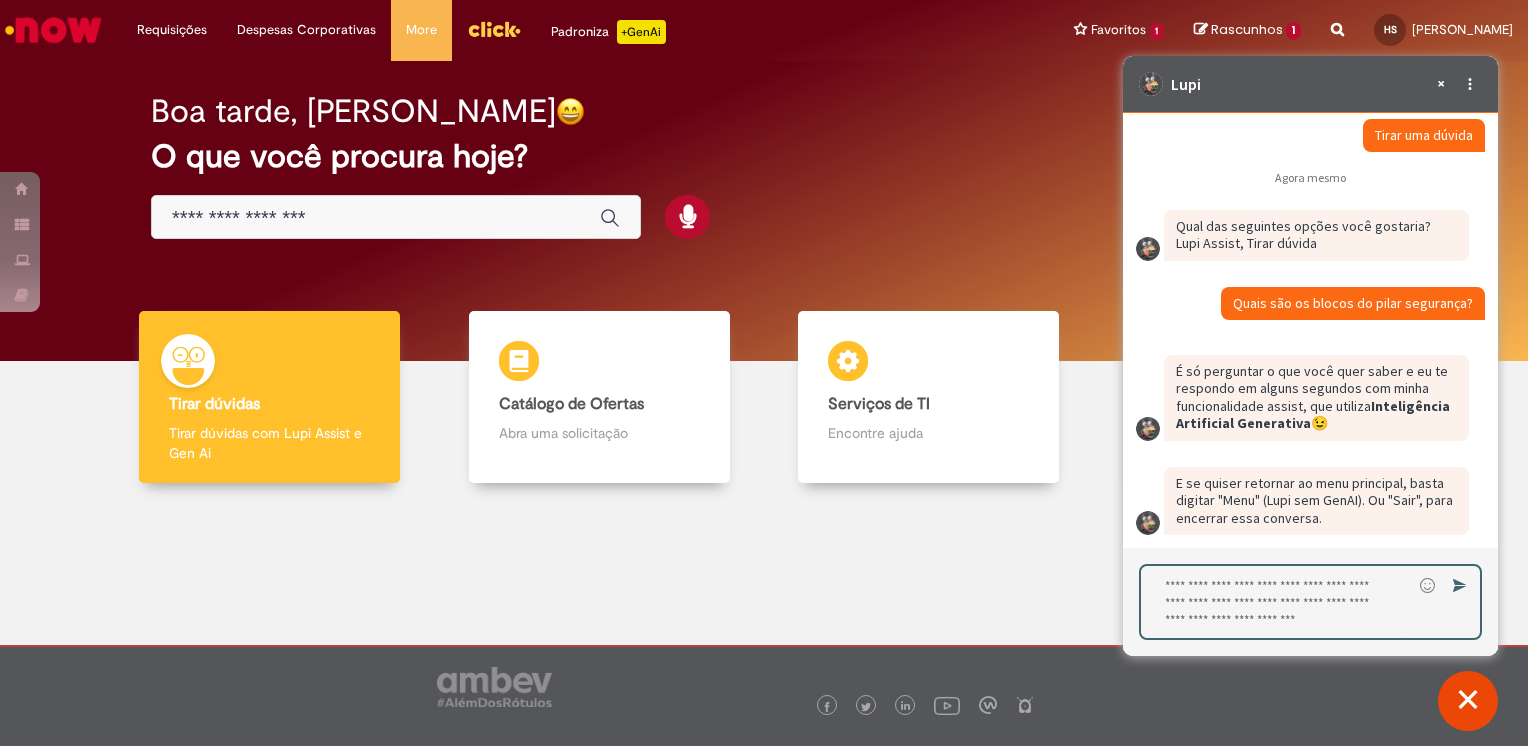 scroll, scrollTop: 2528, scrollLeft: 0, axis: vertical 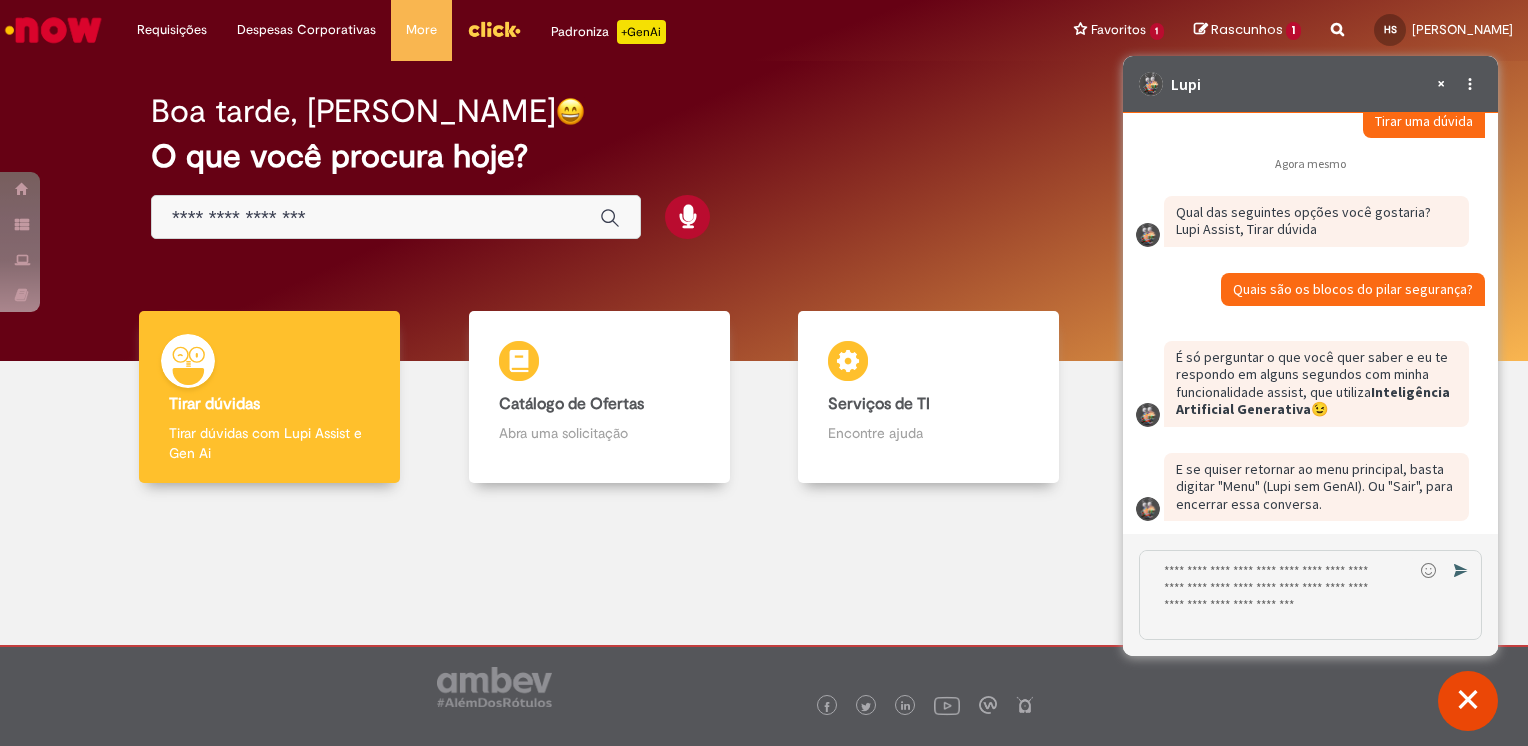 drag, startPoint x: 1232, startPoint y: 310, endPoint x: 1484, endPoint y: 319, distance: 252.16066 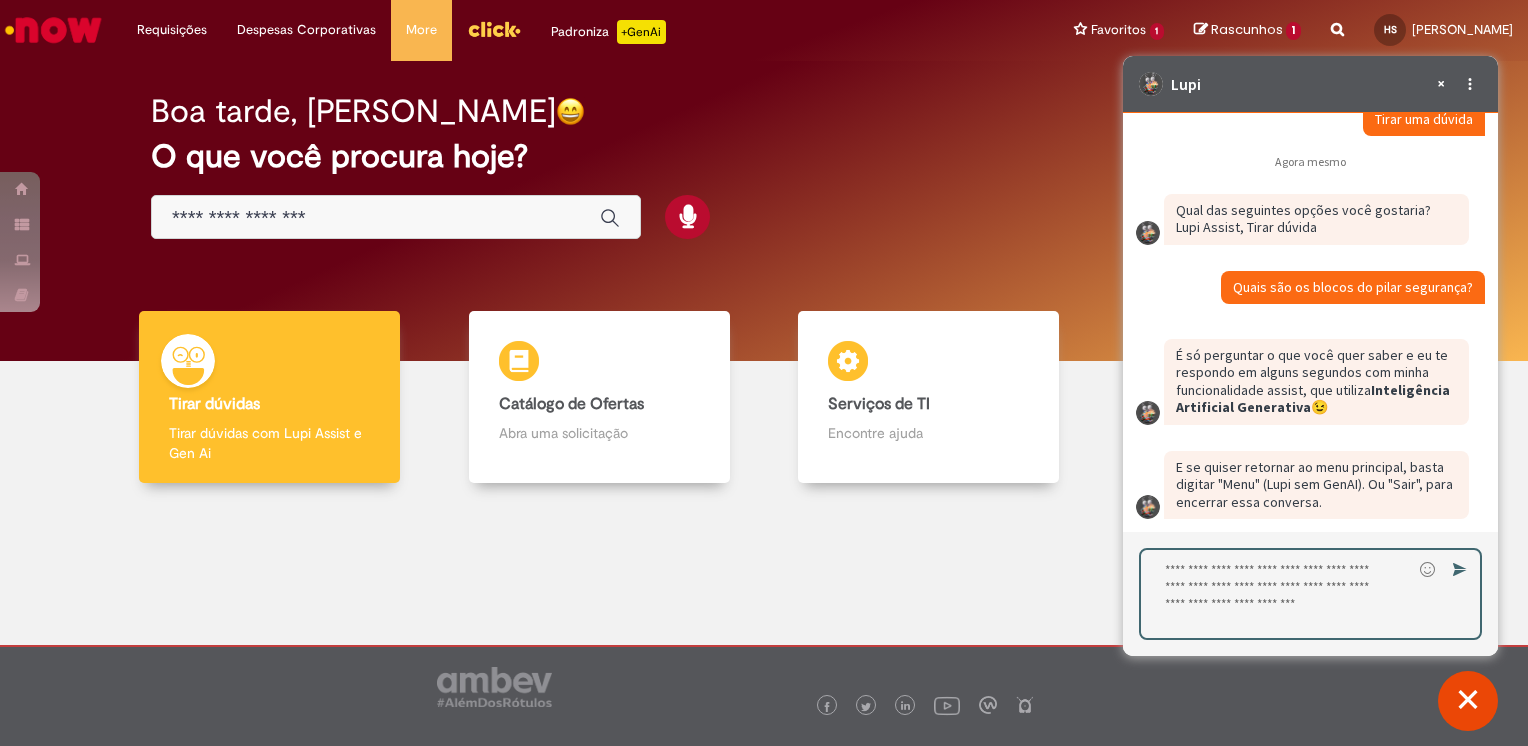type on "**********" 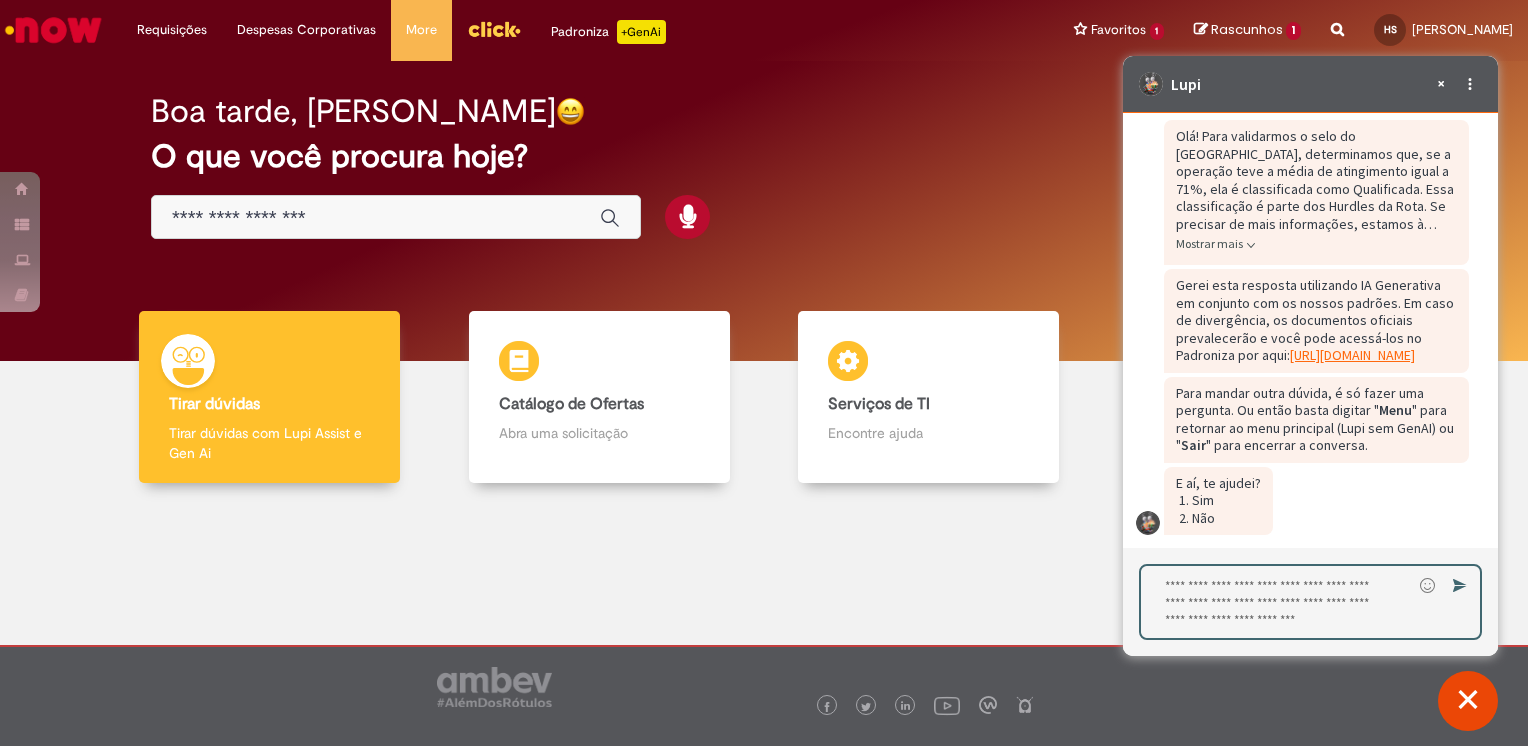 scroll, scrollTop: 3055, scrollLeft: 0, axis: vertical 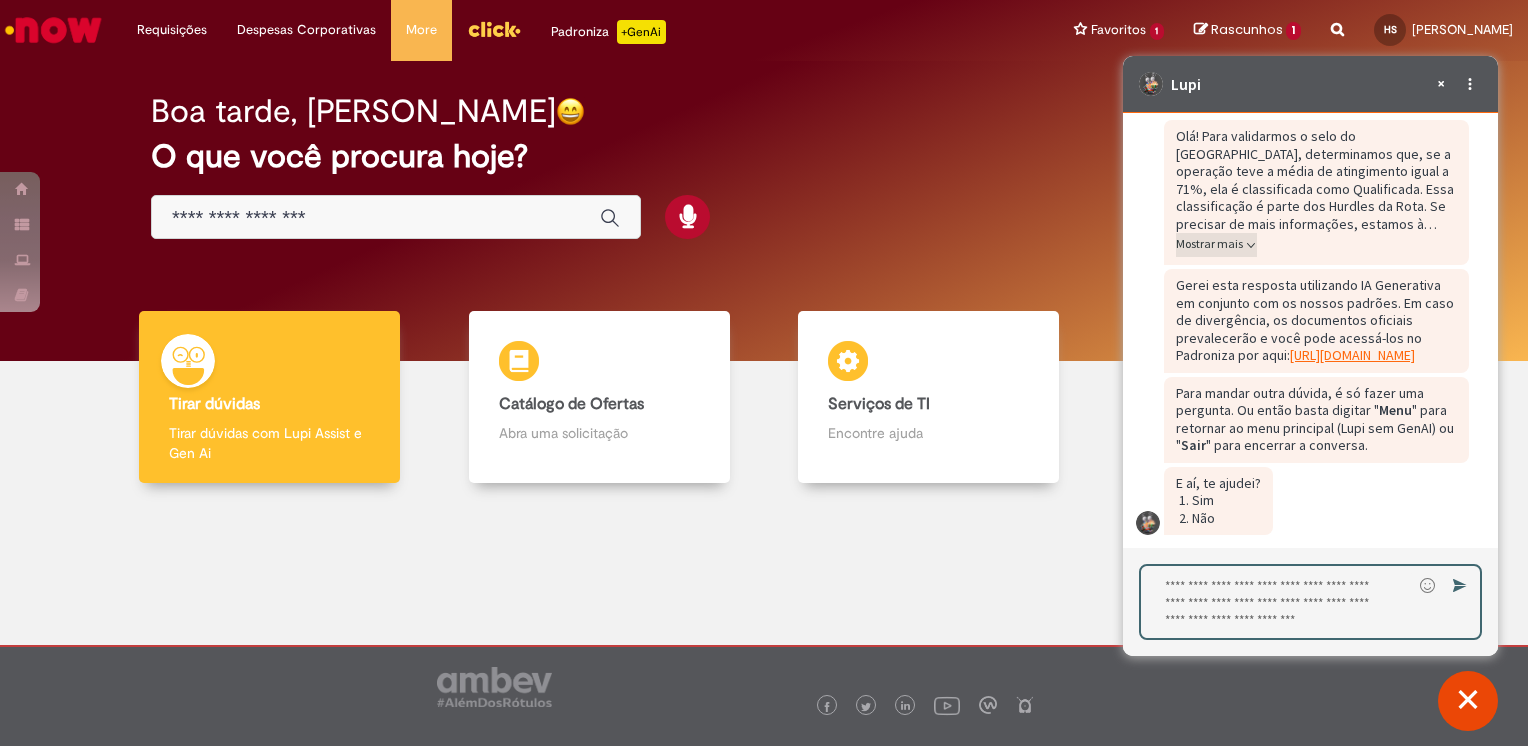 click 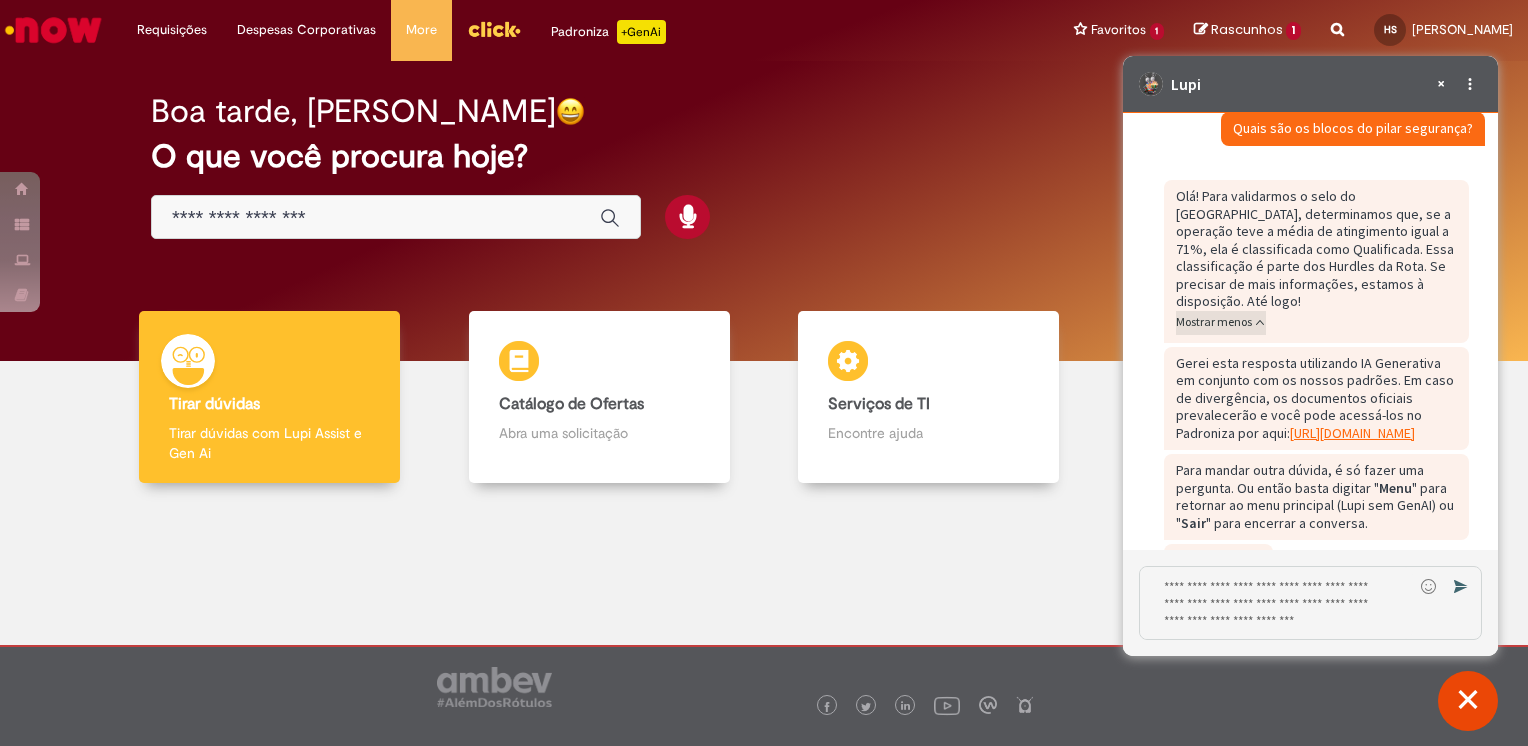scroll, scrollTop: 2771, scrollLeft: 0, axis: vertical 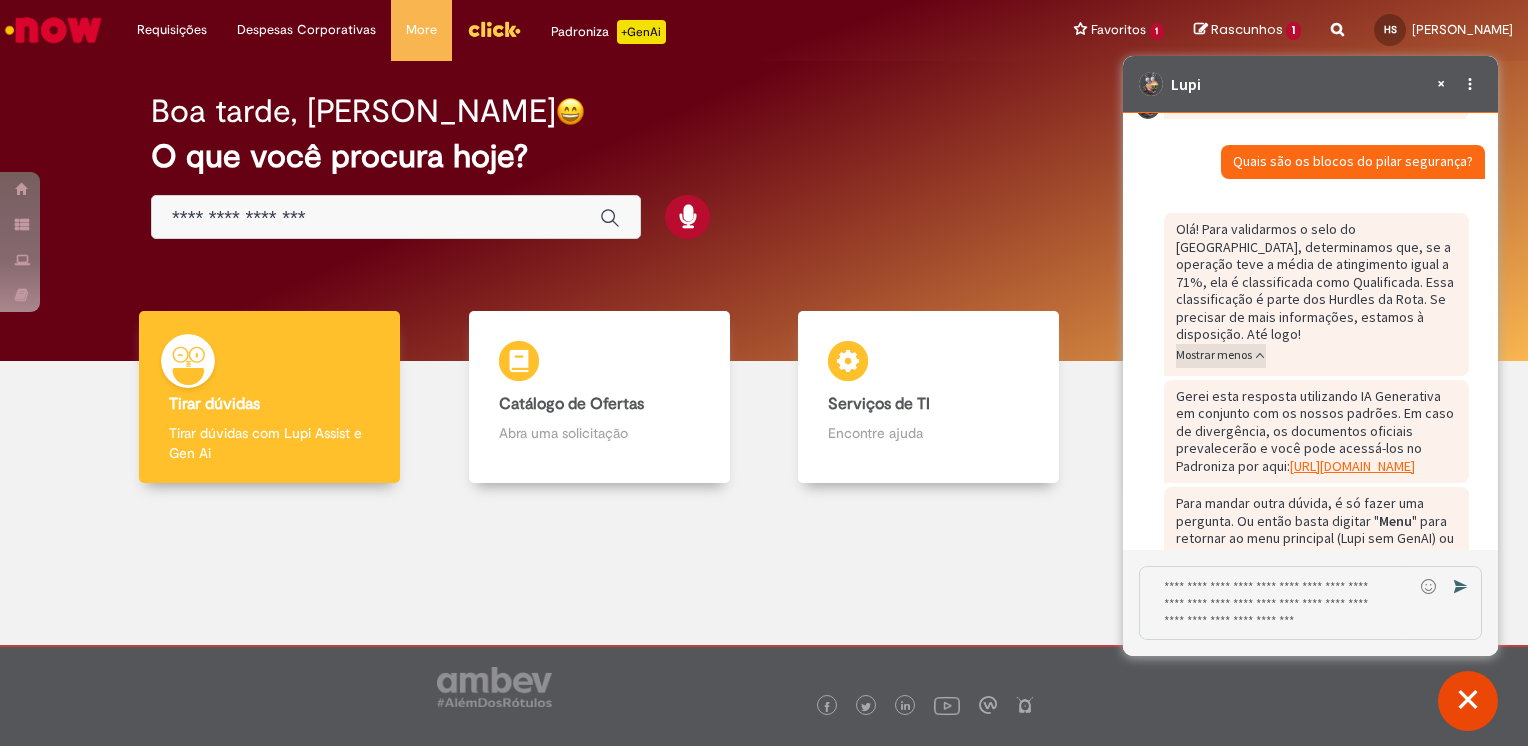drag, startPoint x: 1224, startPoint y: 336, endPoint x: 1475, endPoint y: 341, distance: 251.04979 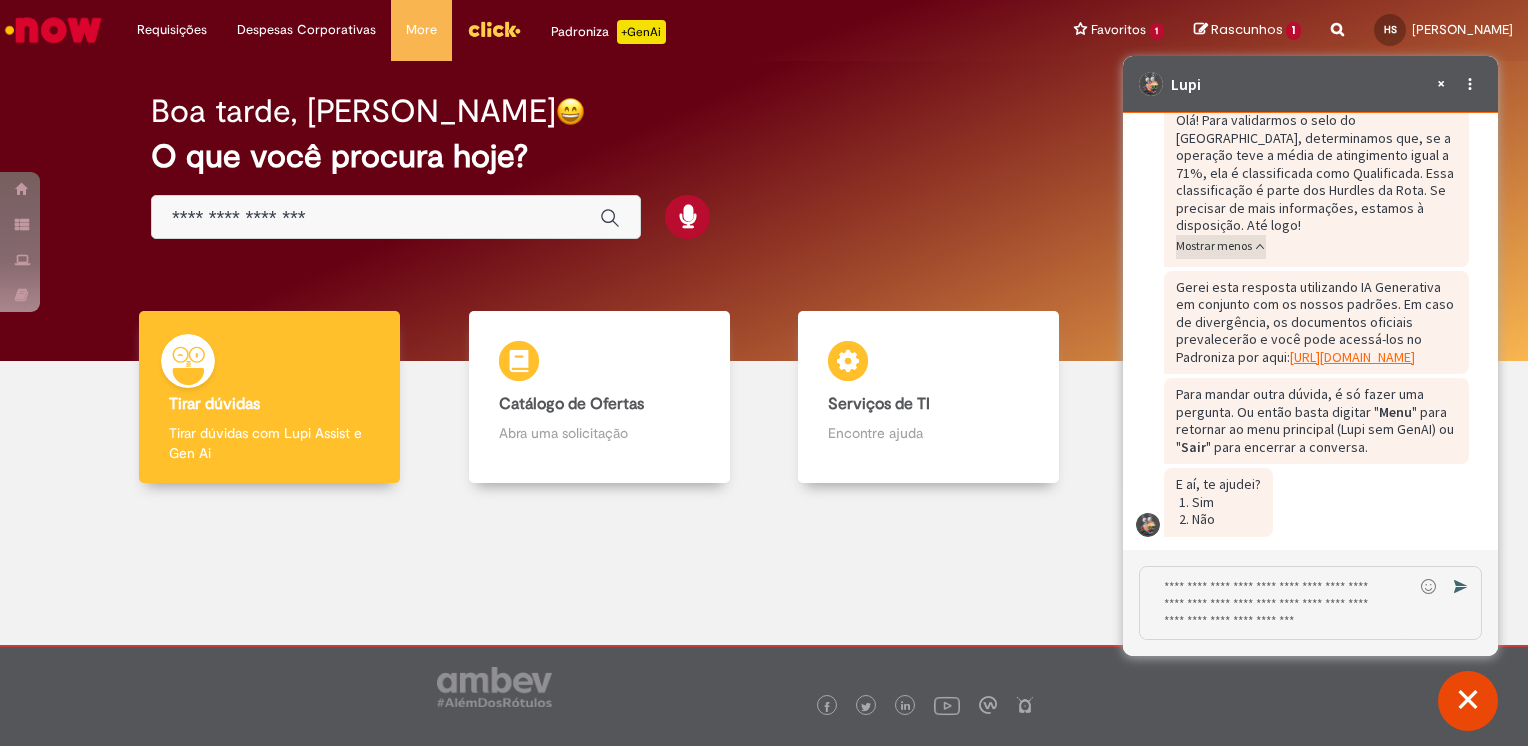 scroll, scrollTop: 3071, scrollLeft: 0, axis: vertical 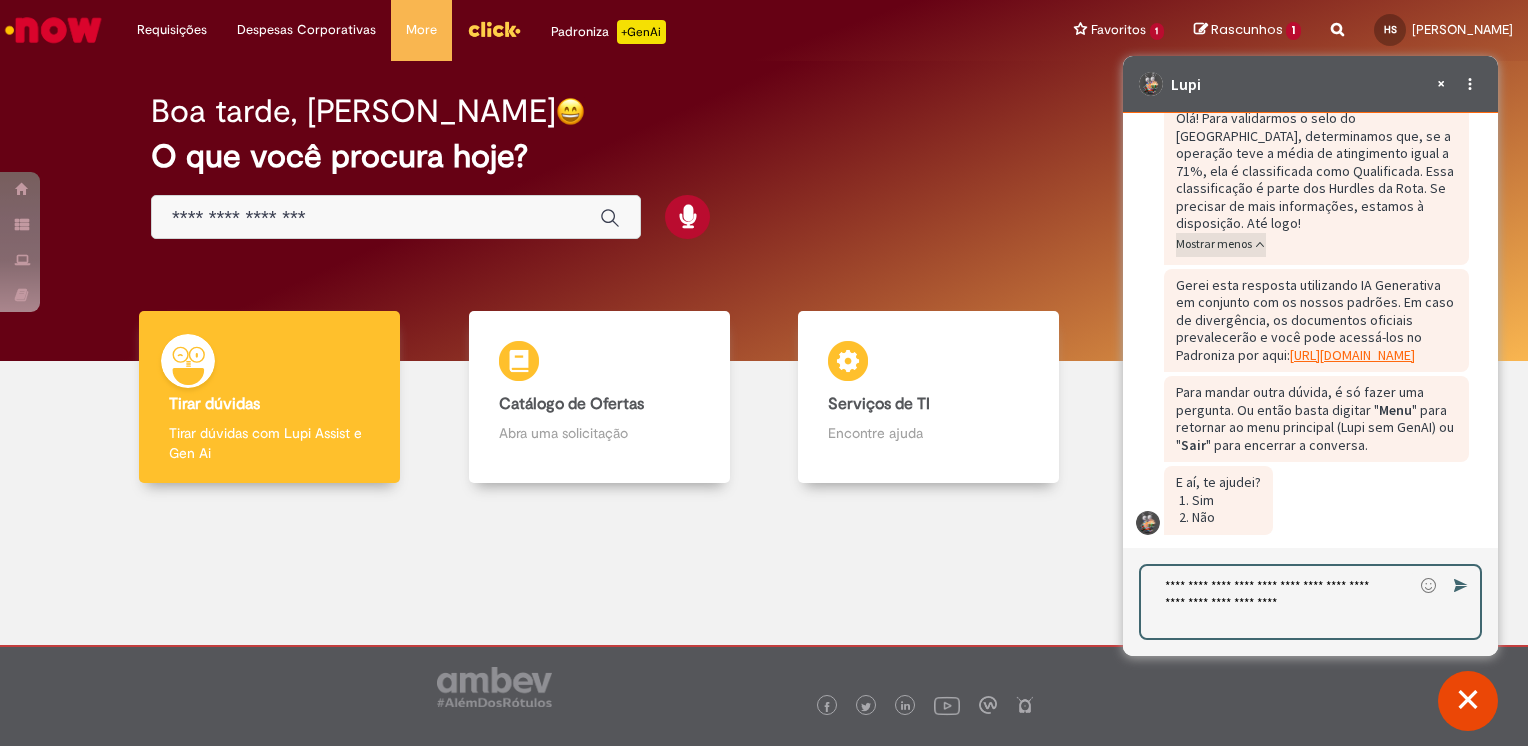 type on "**********" 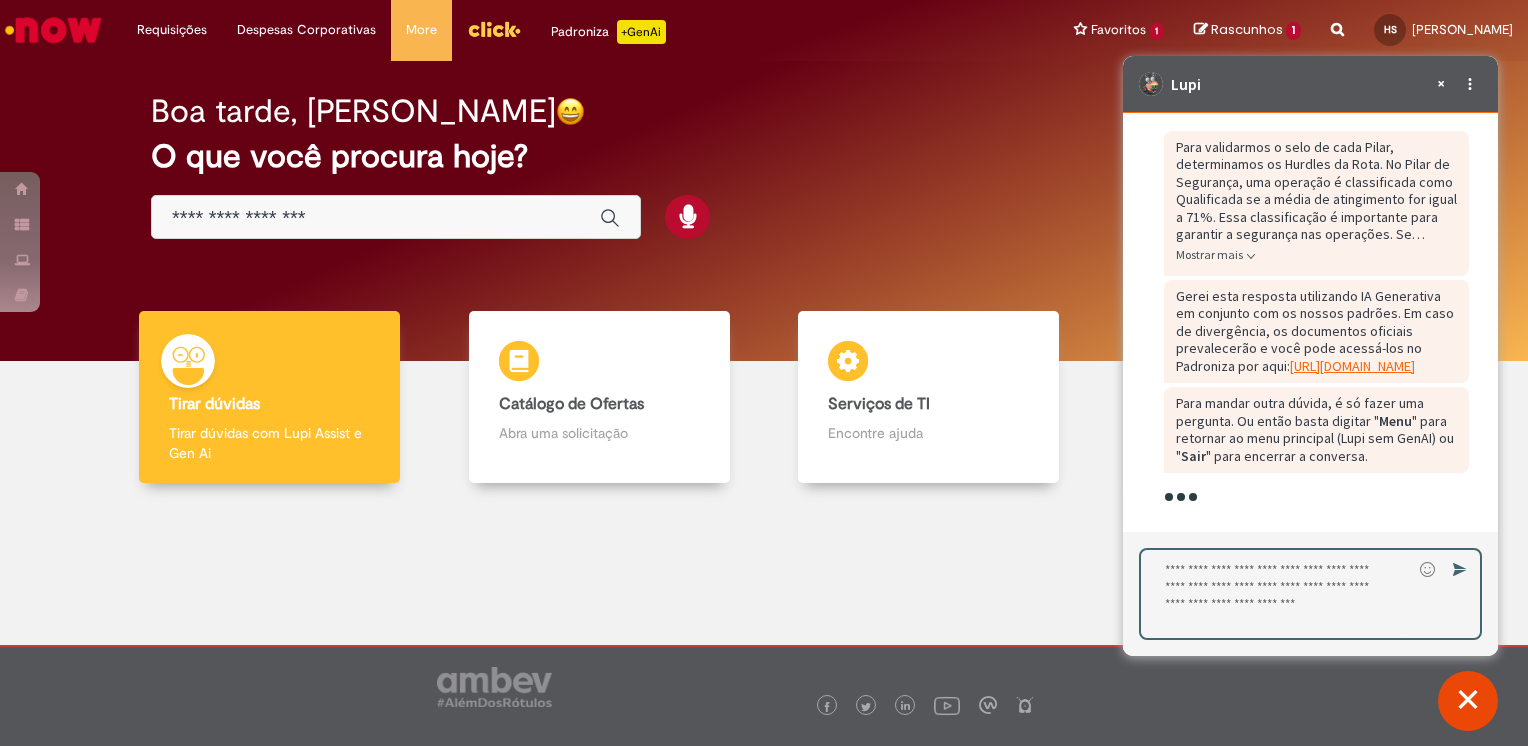 scroll, scrollTop: 3647, scrollLeft: 0, axis: vertical 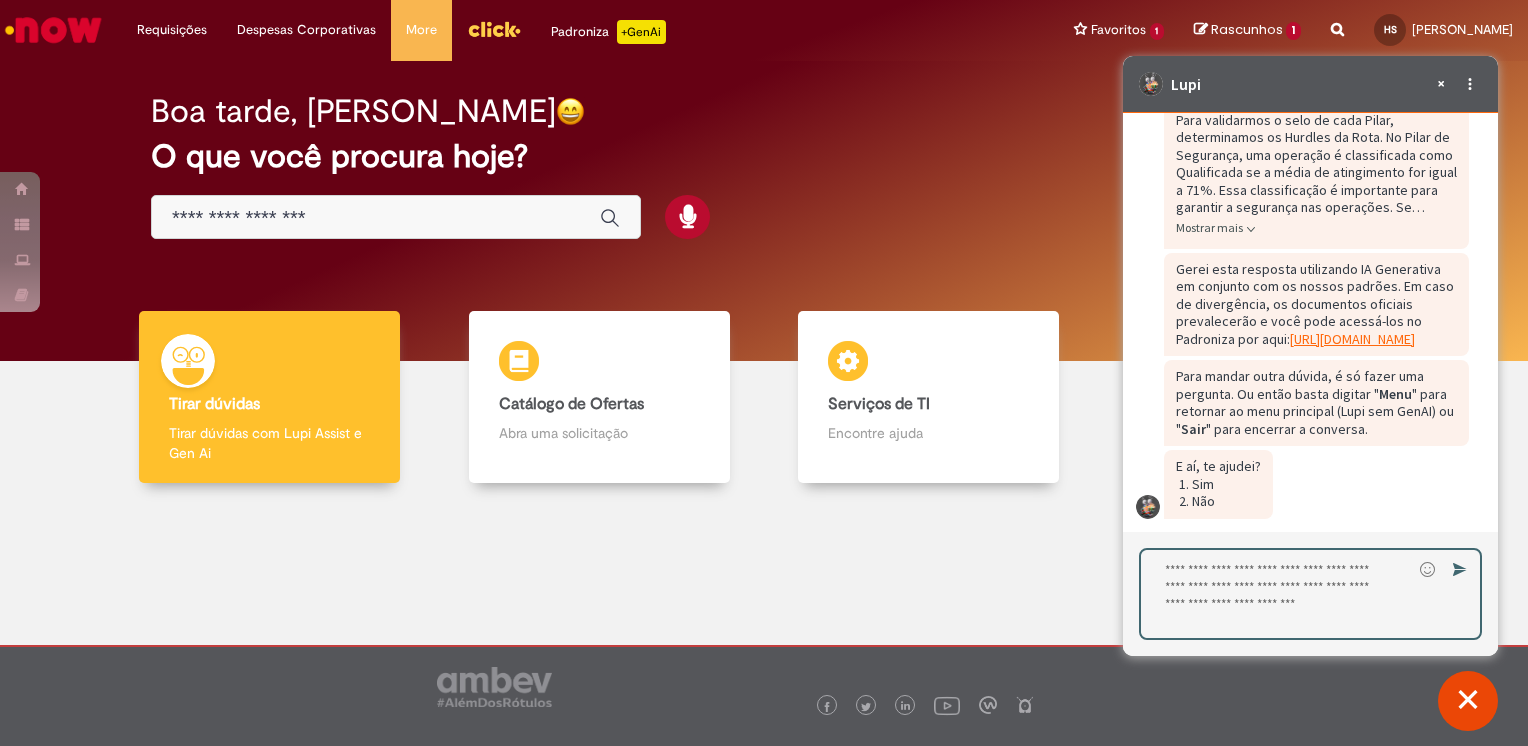 type on "*" 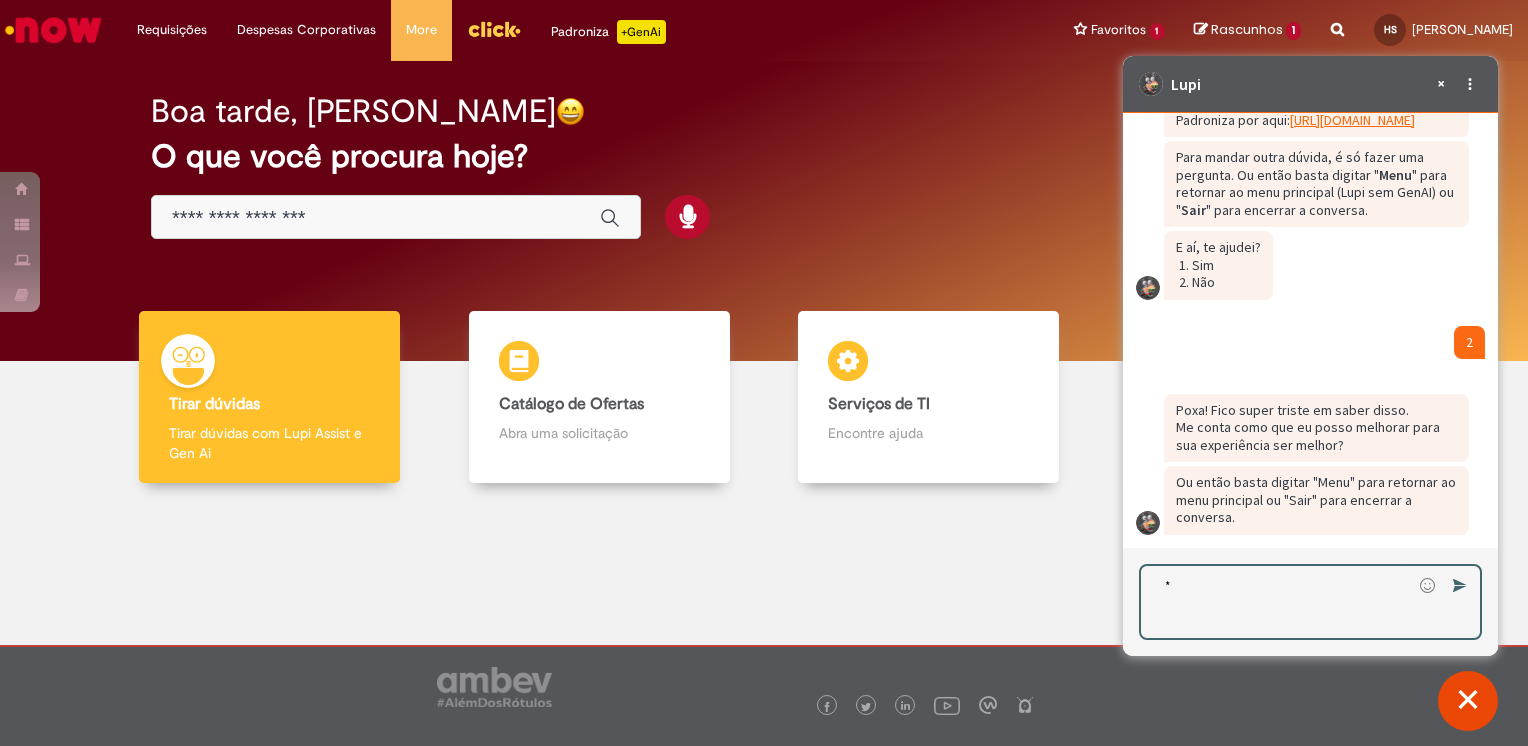 scroll, scrollTop: 3834, scrollLeft: 0, axis: vertical 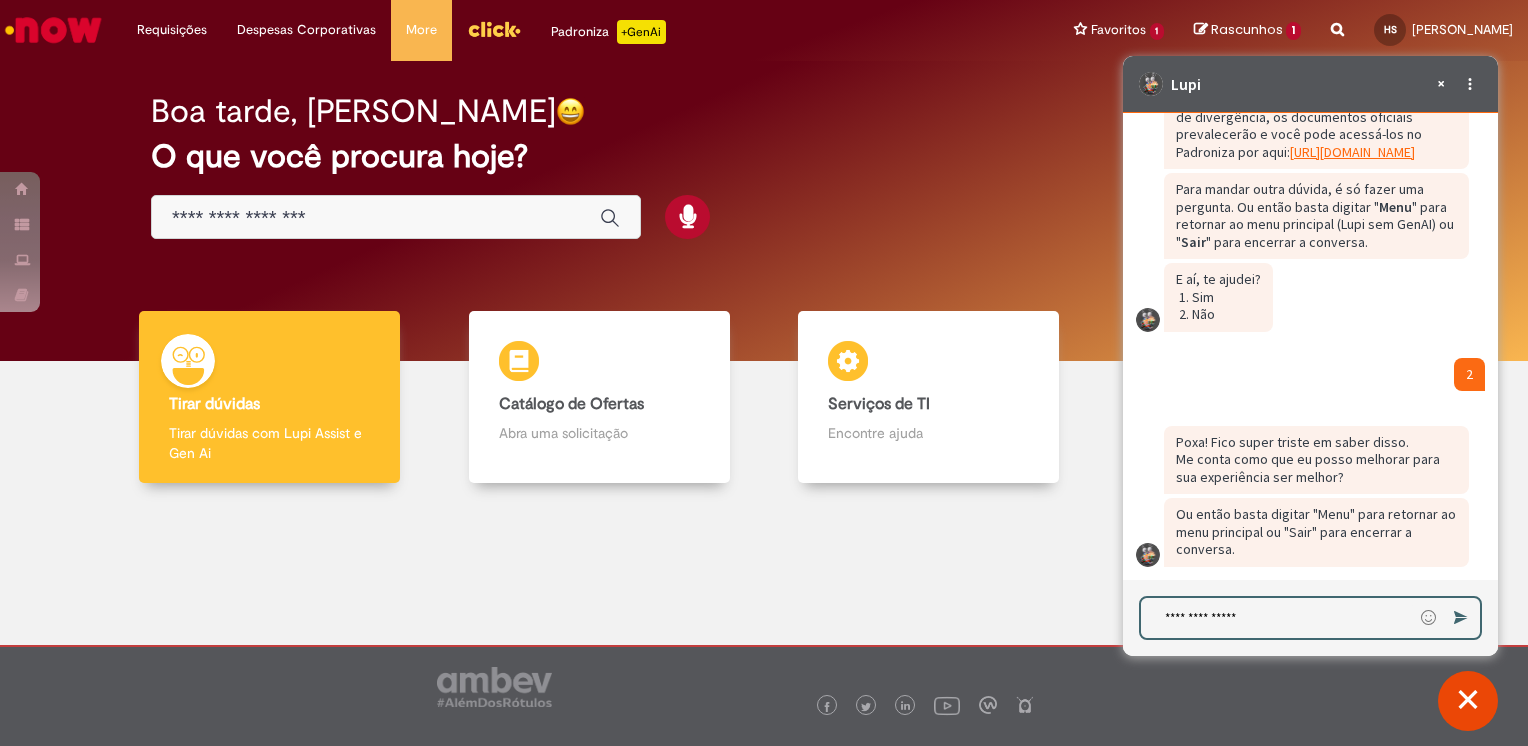 type on "**********" 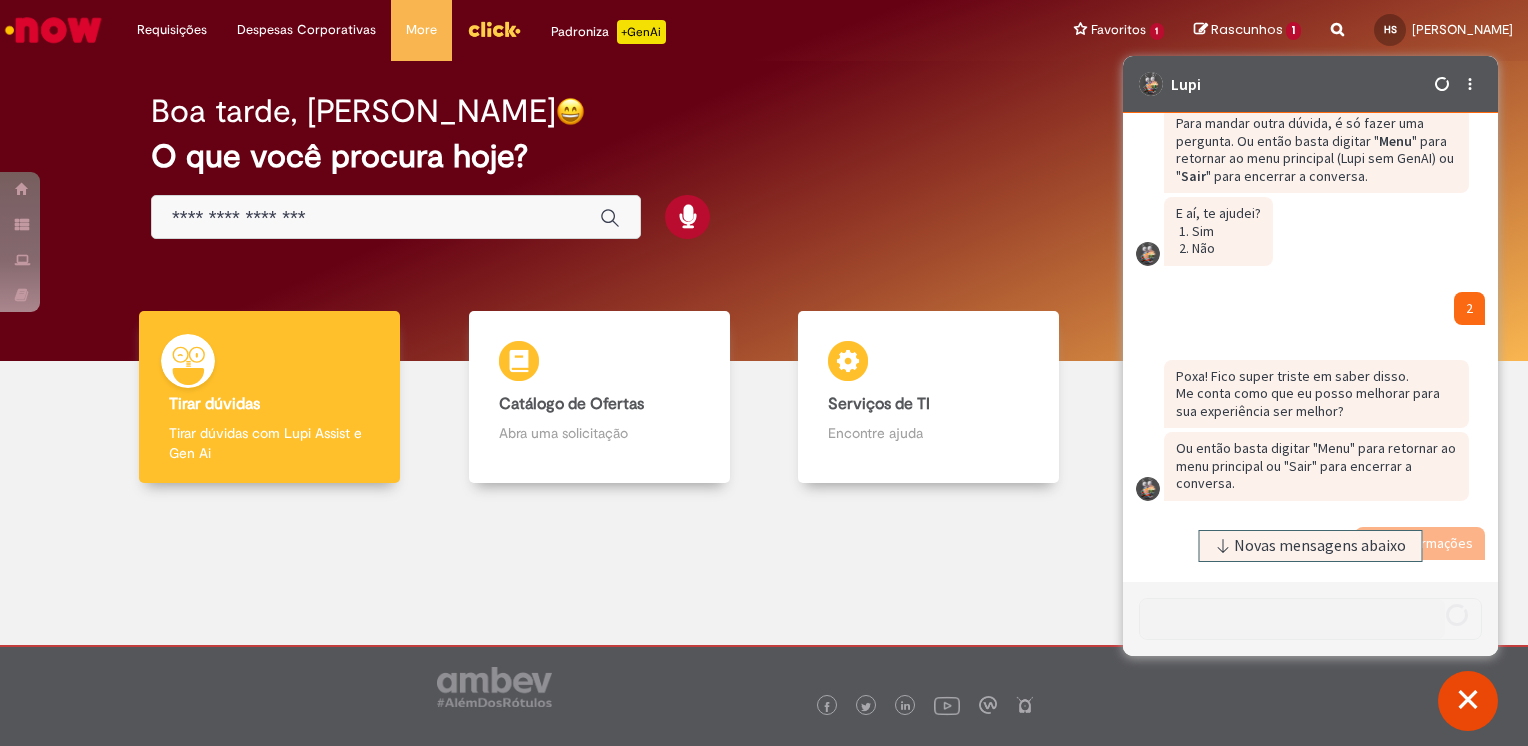 scroll, scrollTop: 3866, scrollLeft: 0, axis: vertical 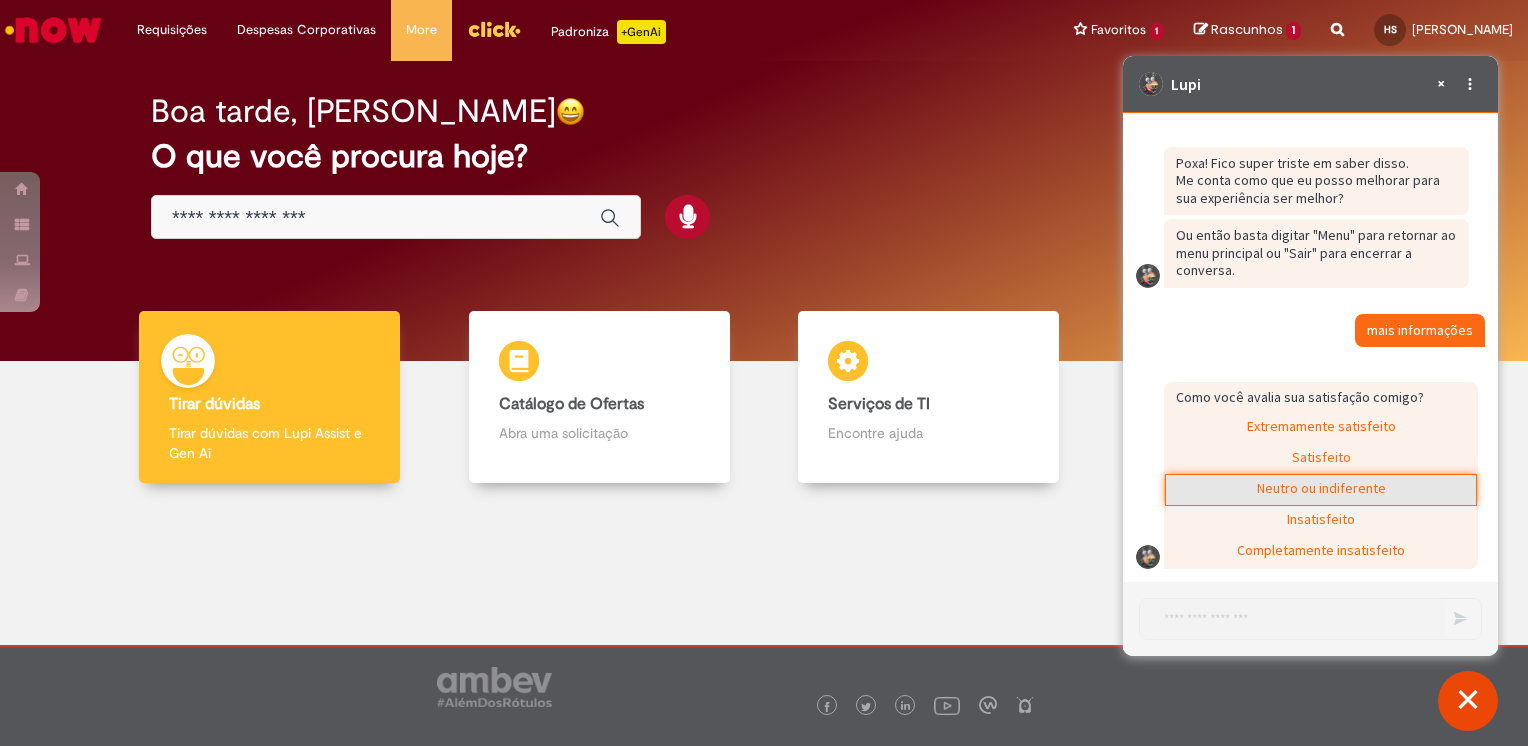 click on "Neutro ou indiferente" 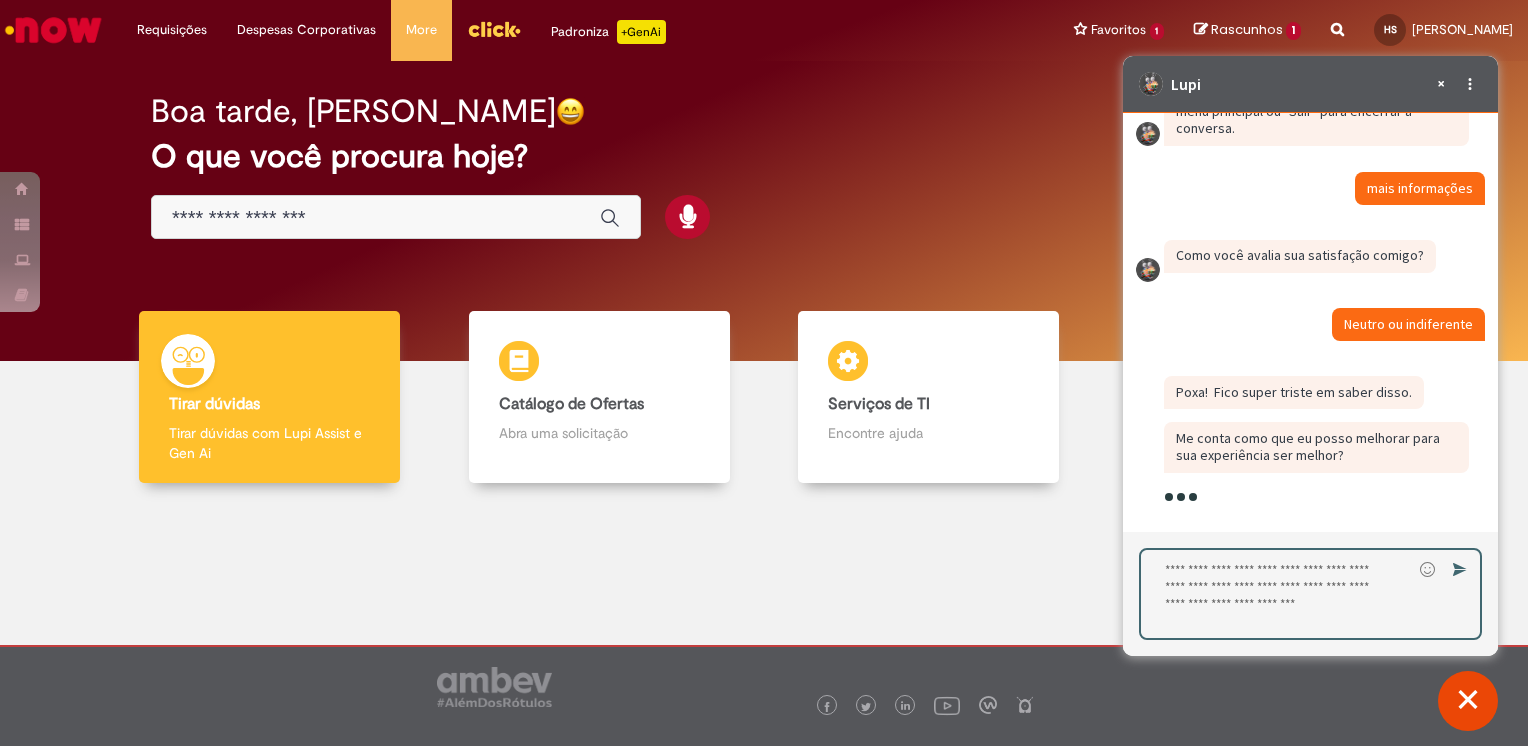 scroll, scrollTop: 4255, scrollLeft: 0, axis: vertical 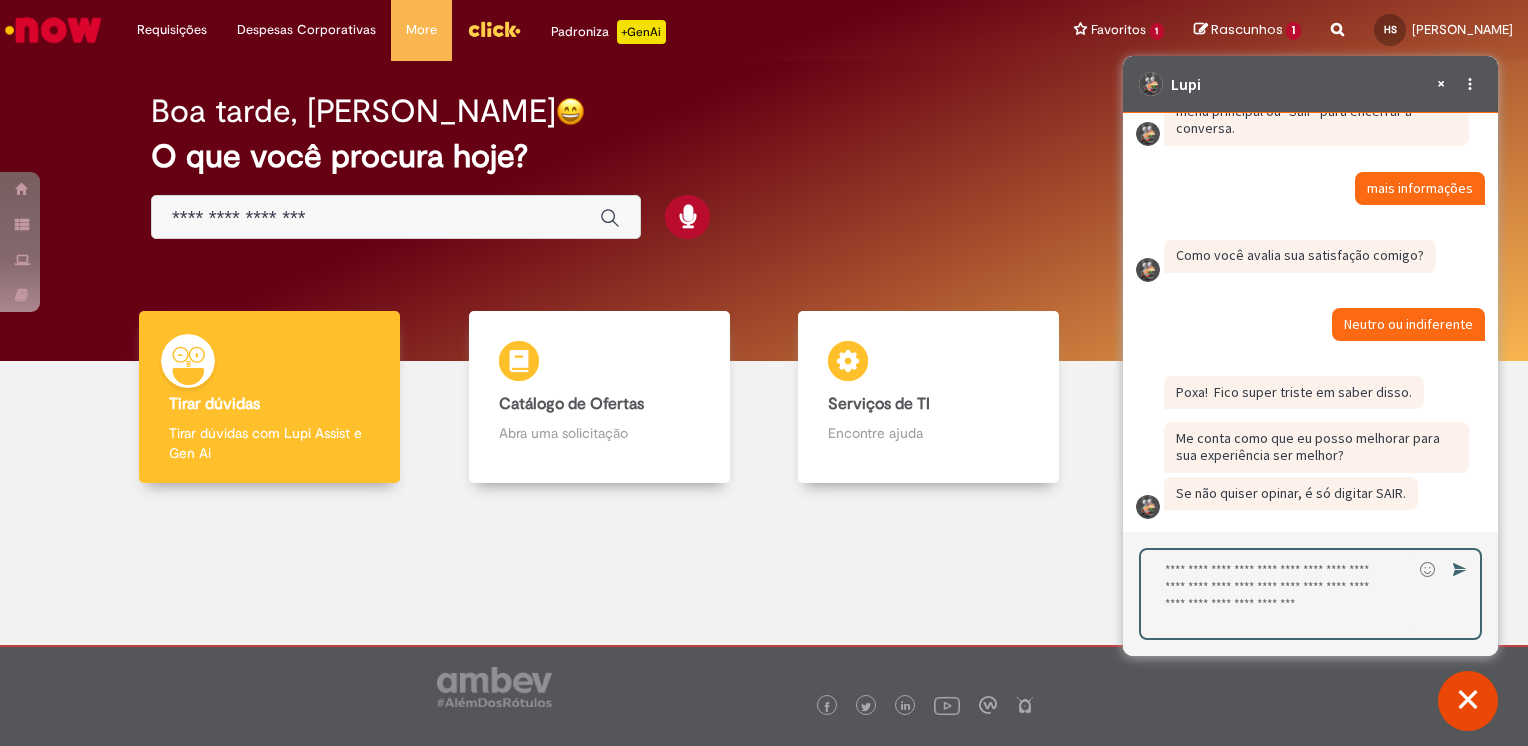 click at bounding box center (1276, 594) 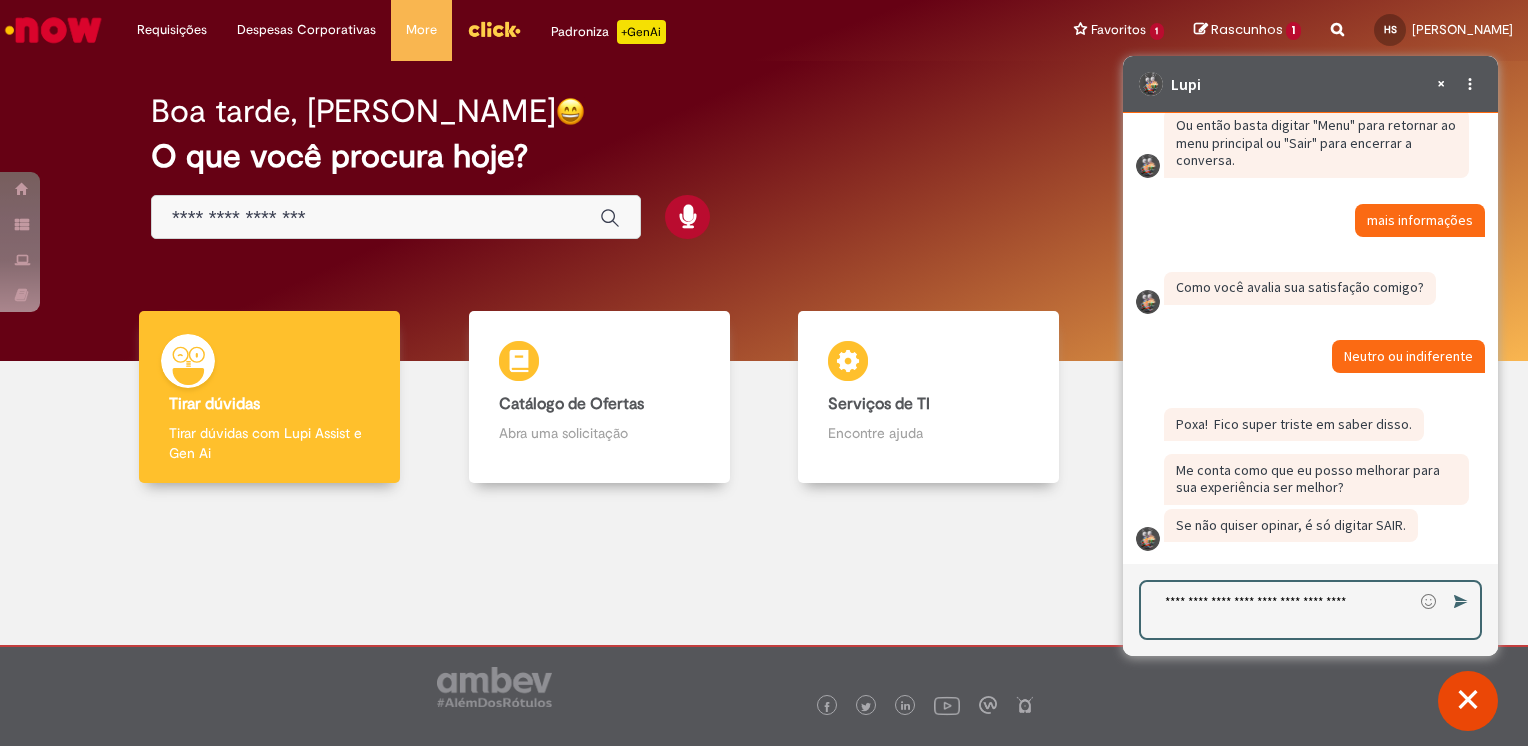 scroll, scrollTop: 4223, scrollLeft: 0, axis: vertical 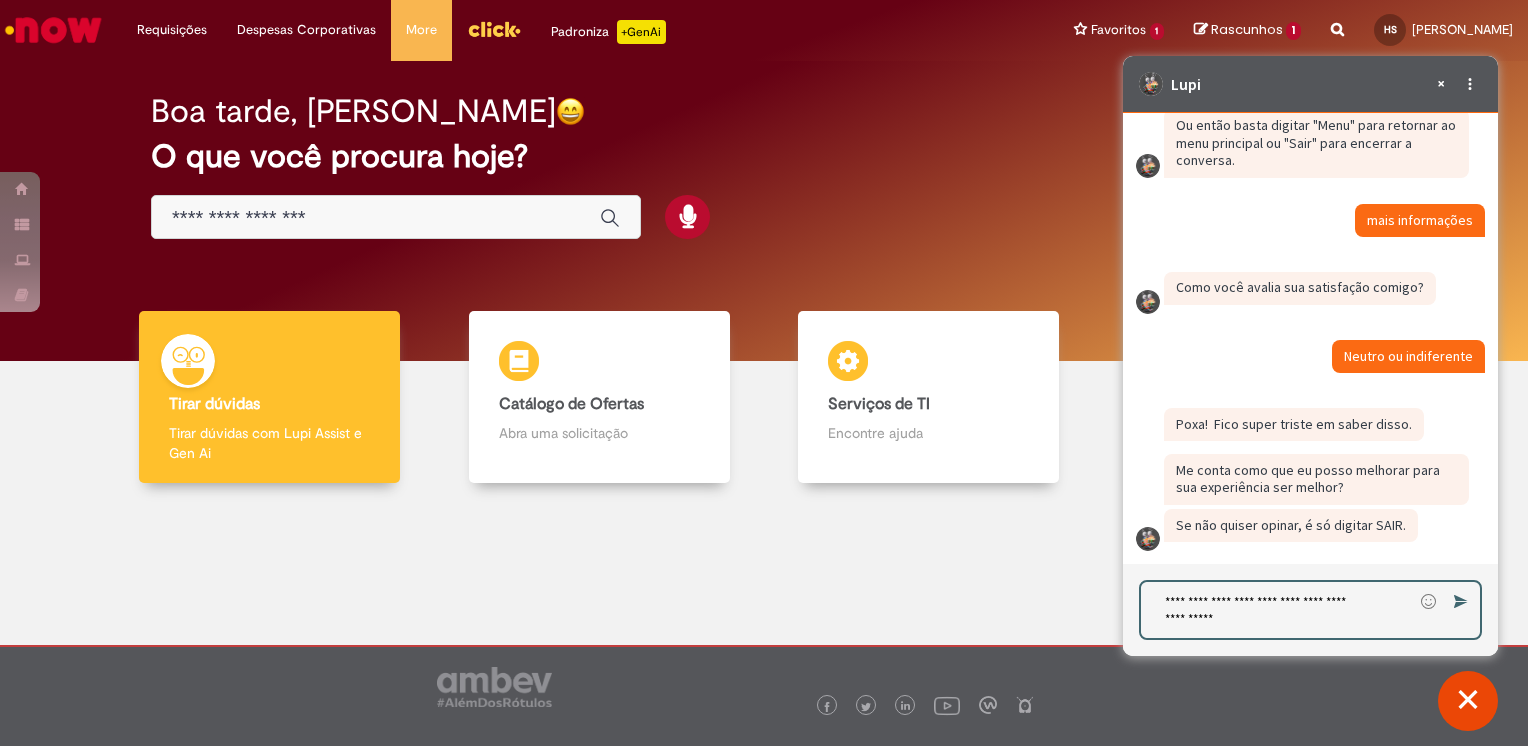 type on "**********" 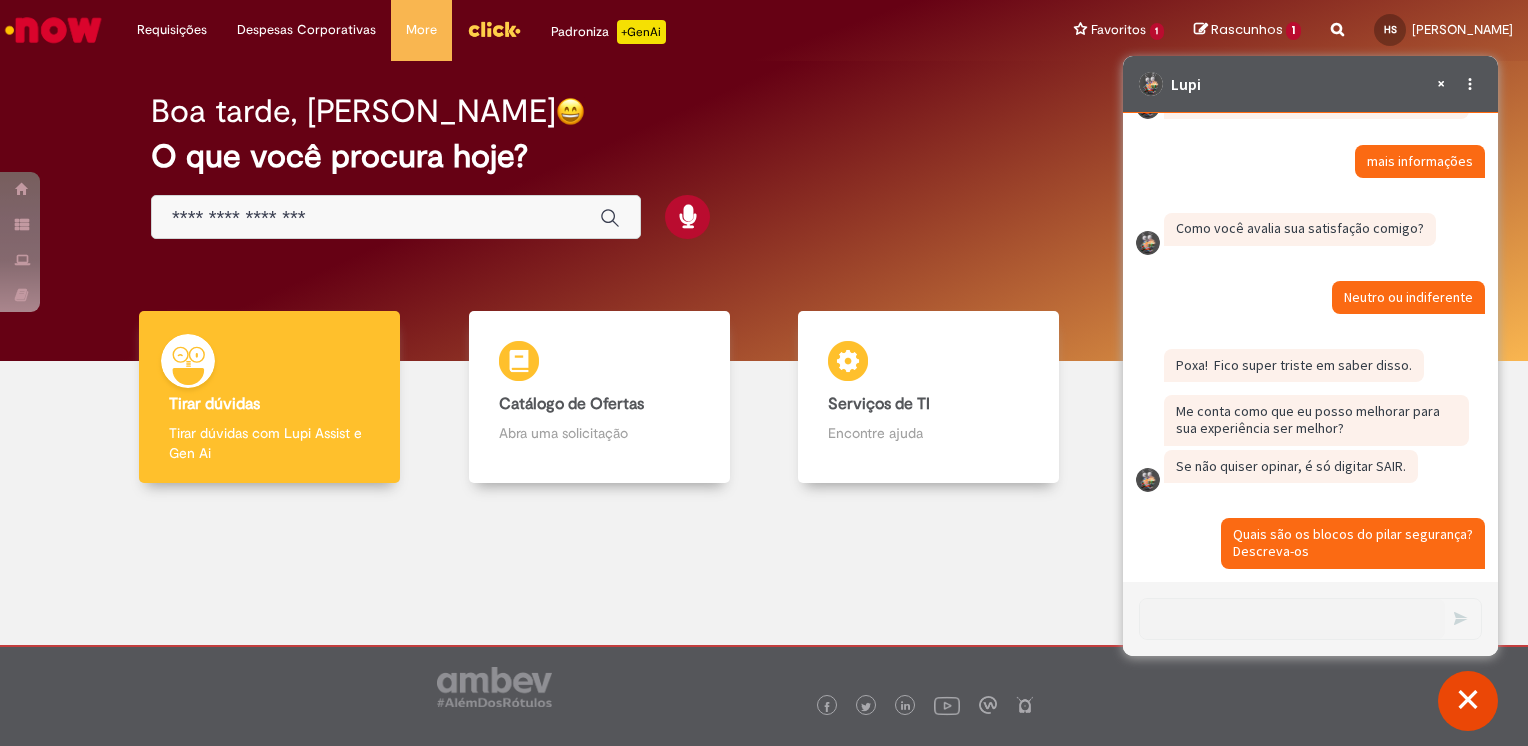 scroll, scrollTop: 4283, scrollLeft: 0, axis: vertical 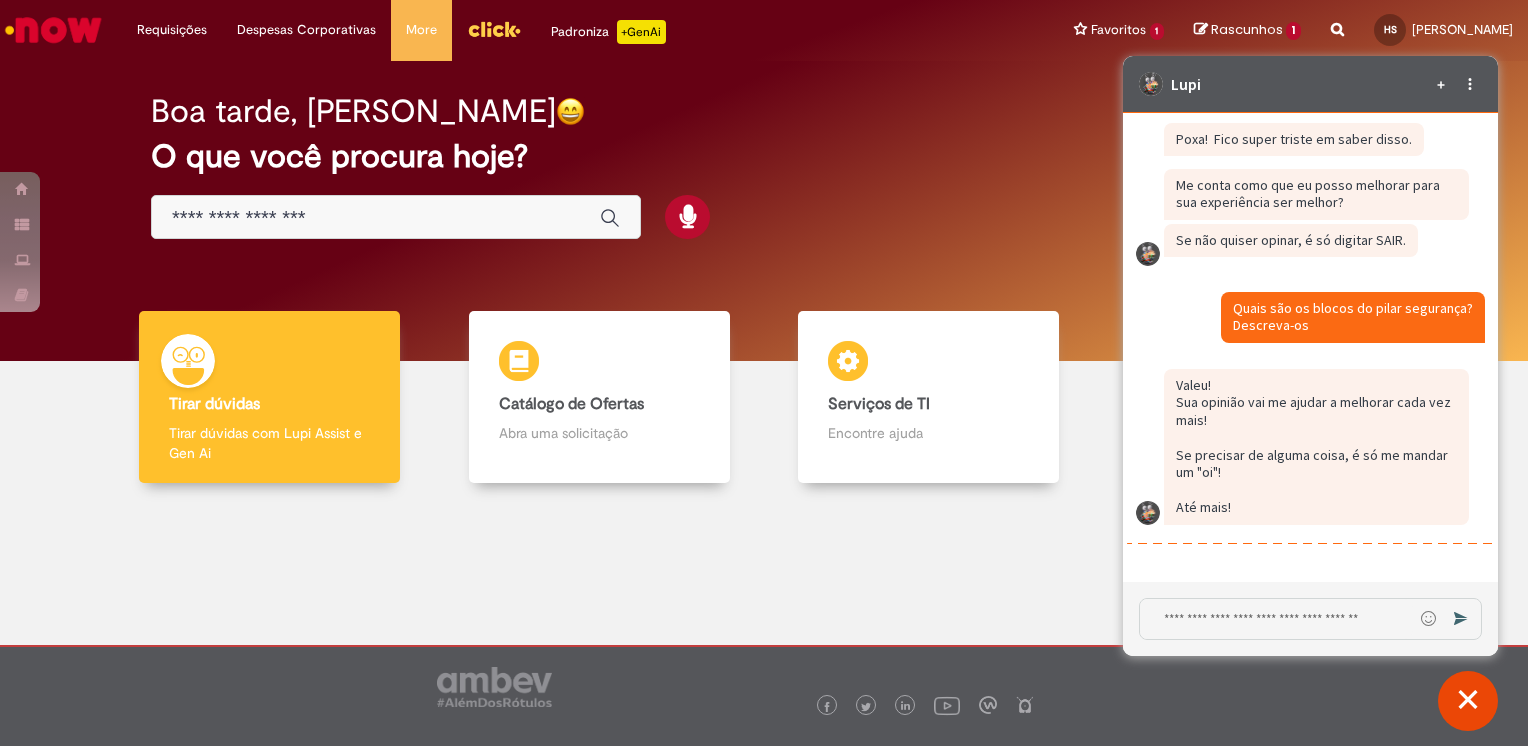 drag, startPoint x: 1312, startPoint y: 336, endPoint x: 1221, endPoint y: 313, distance: 93.8616 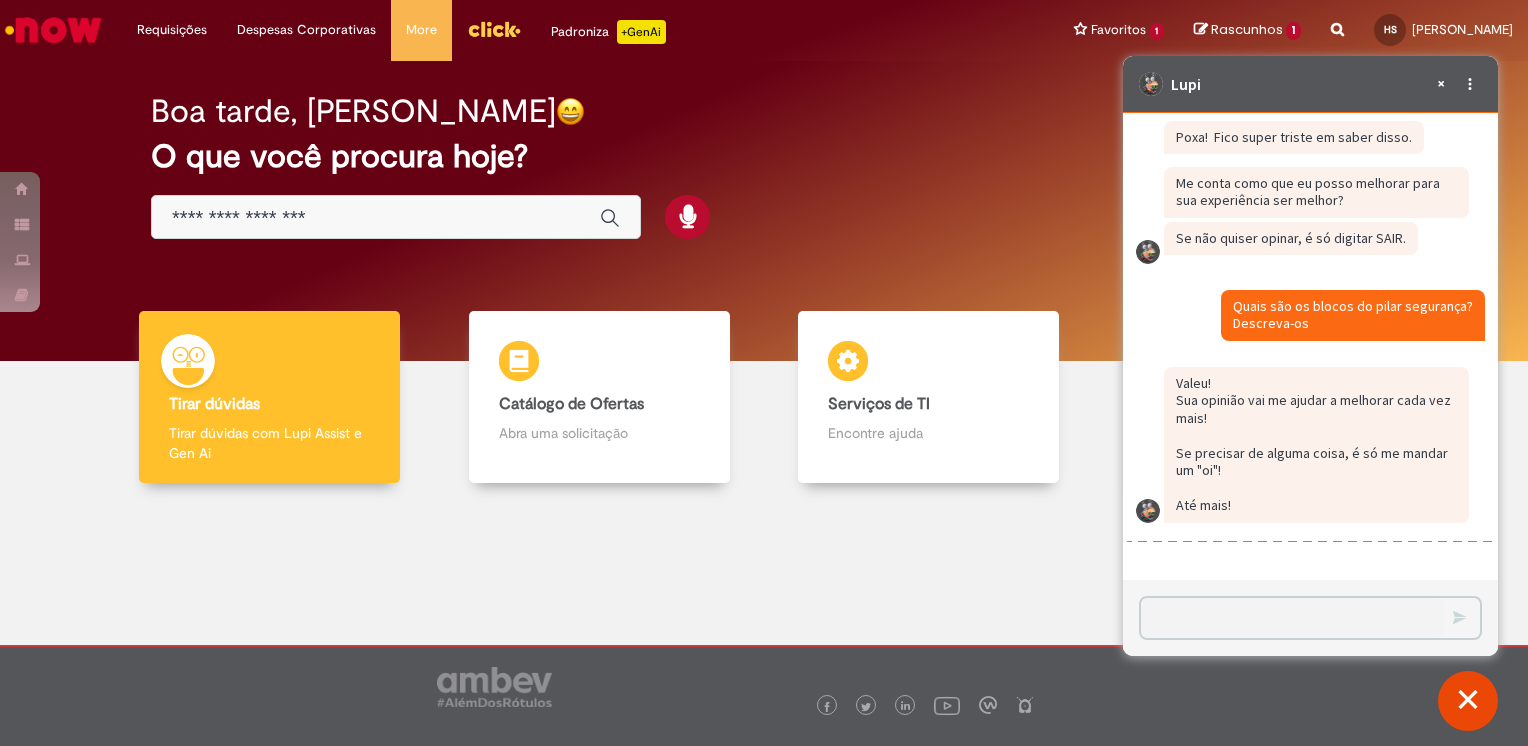 scroll, scrollTop: 4578, scrollLeft: 0, axis: vertical 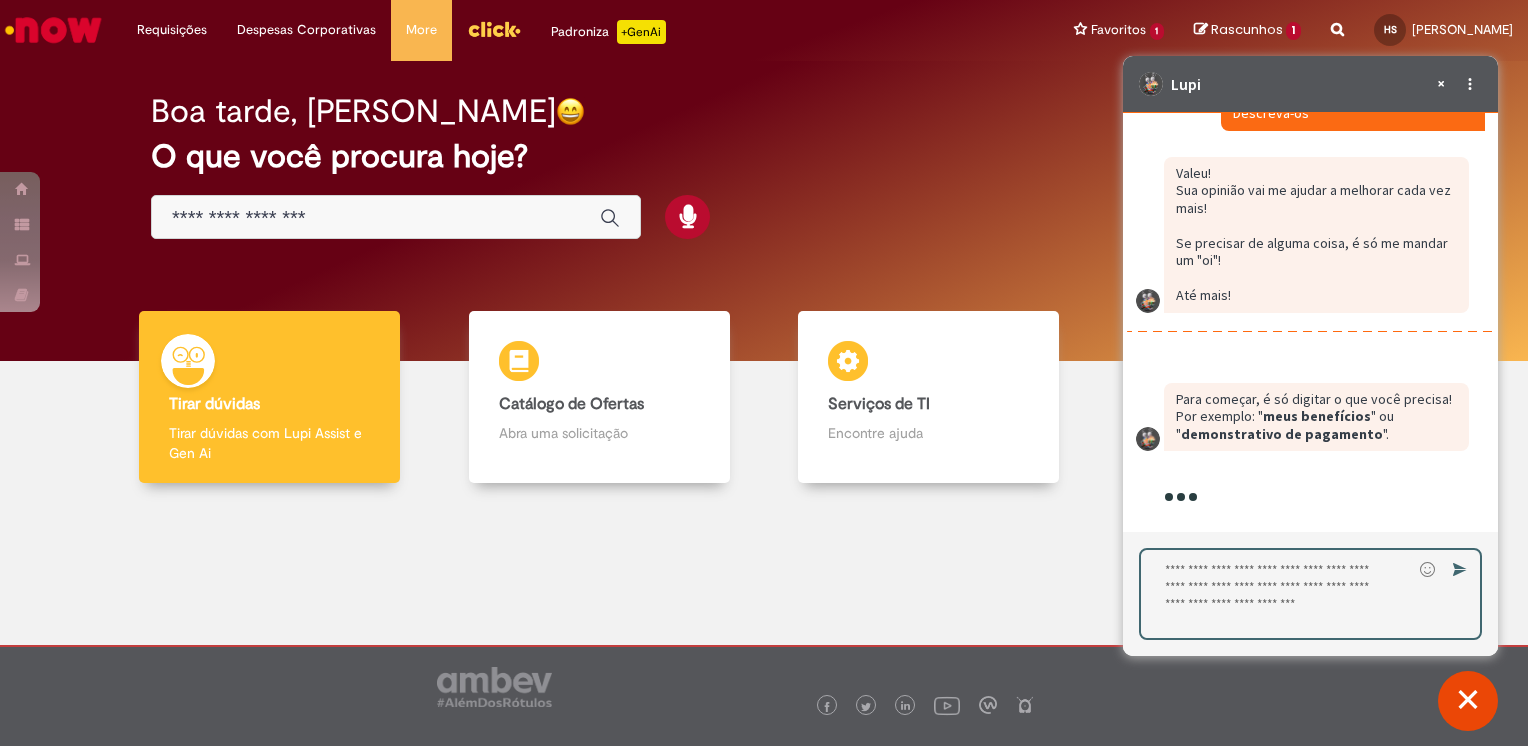 click at bounding box center [1276, 594] 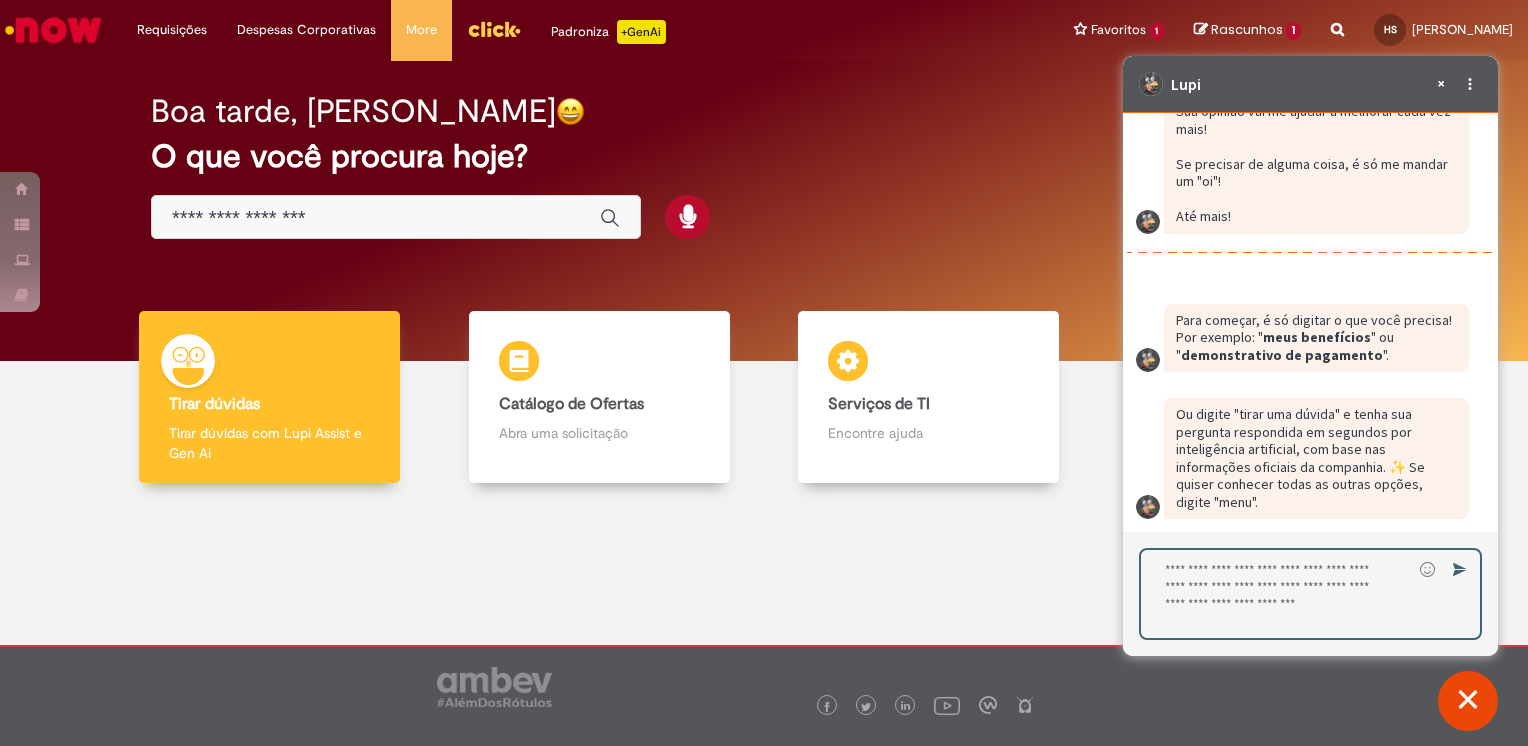type on "**********" 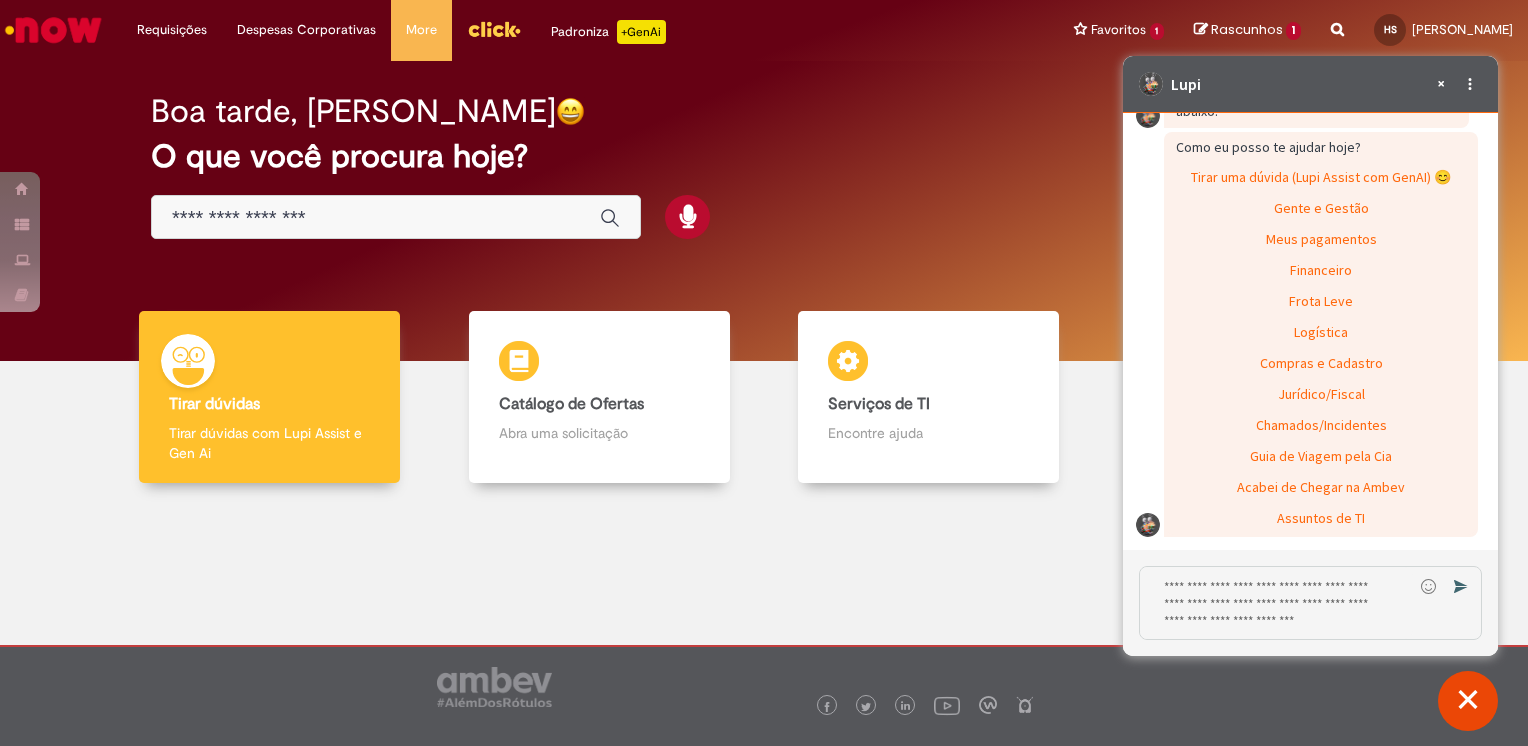 scroll, scrollTop: 5344, scrollLeft: 0, axis: vertical 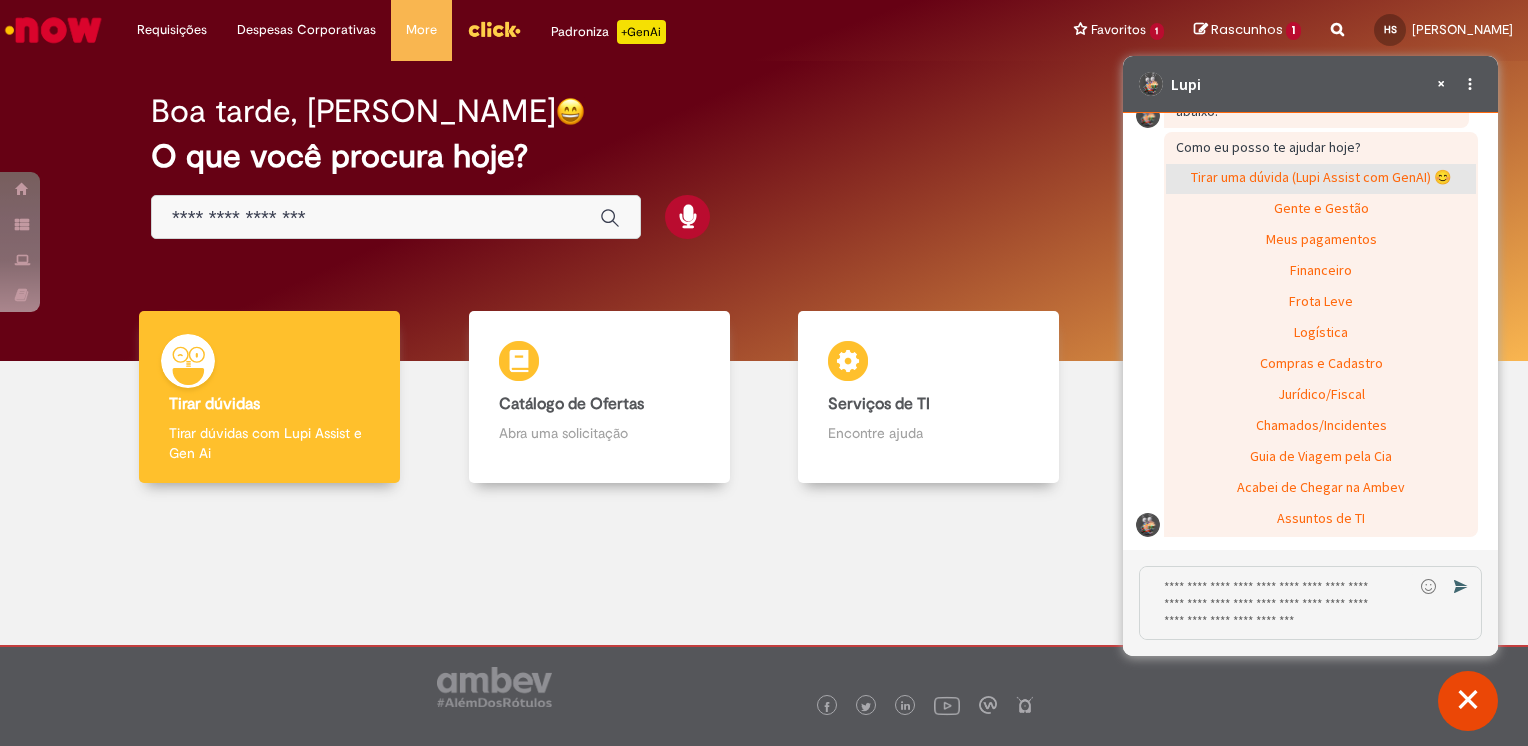 click on "Tirar uma dúvida (Lupi Assist com GenAI) 😊" 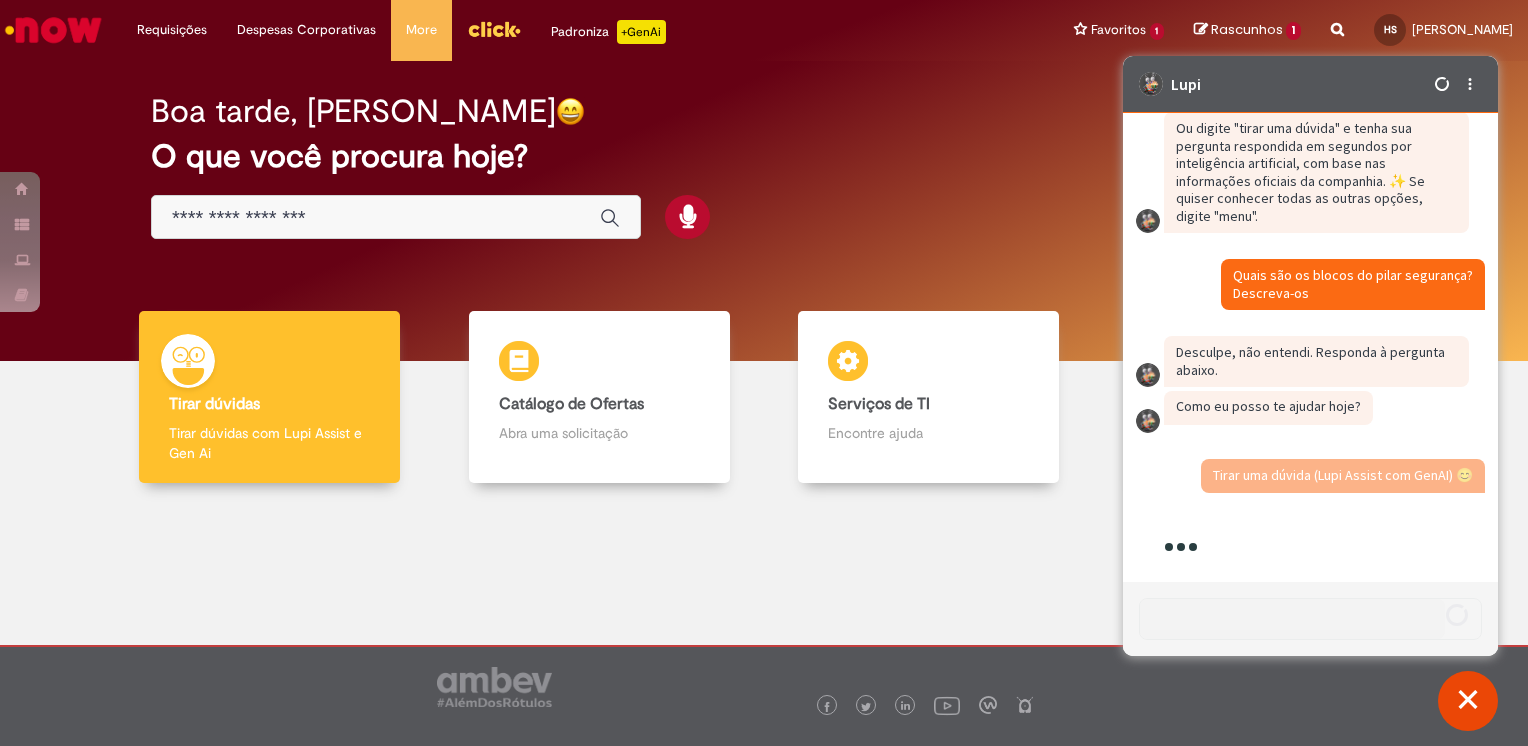 scroll, scrollTop: 5086, scrollLeft: 0, axis: vertical 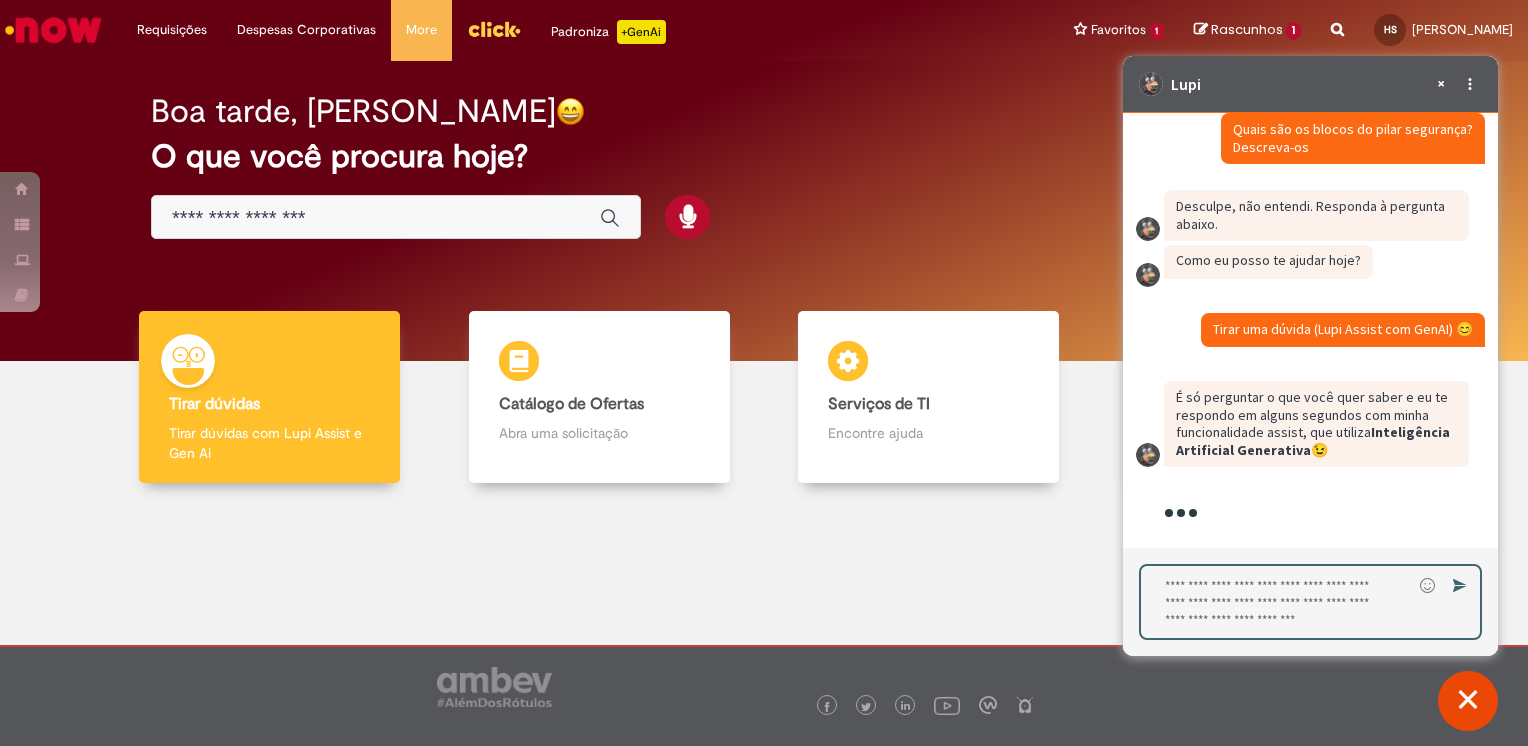 click at bounding box center [1276, 602] 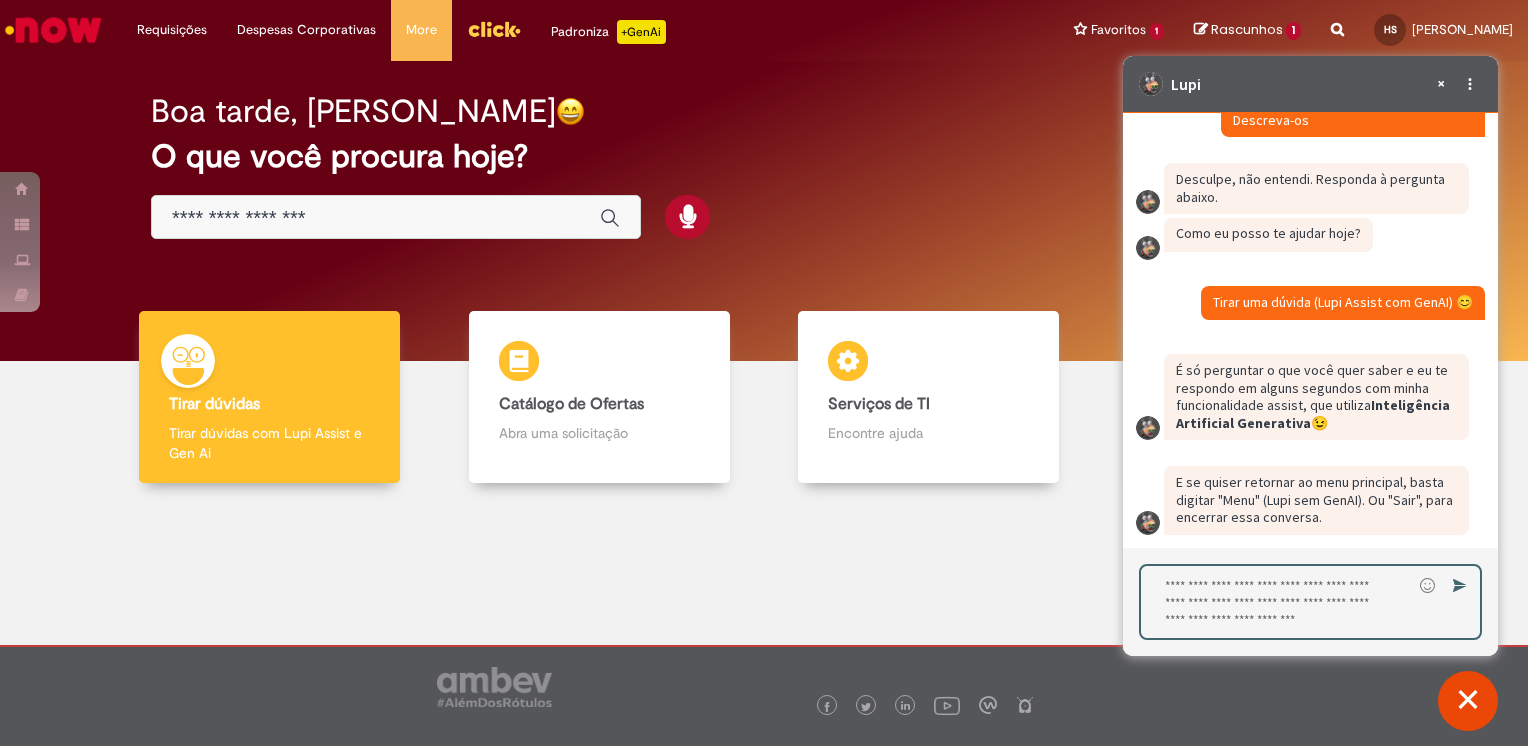 type on "**********" 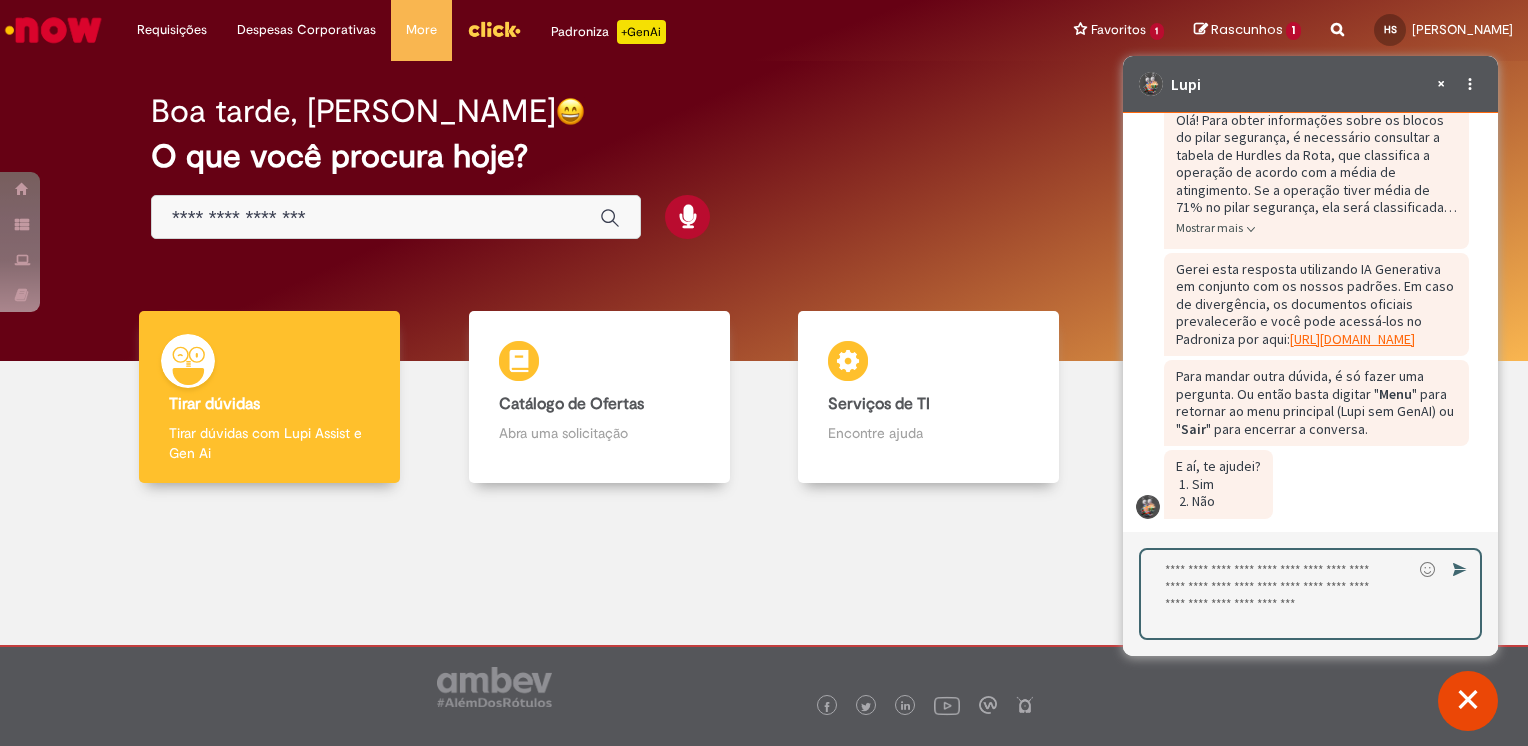 scroll, scrollTop: 5810, scrollLeft: 0, axis: vertical 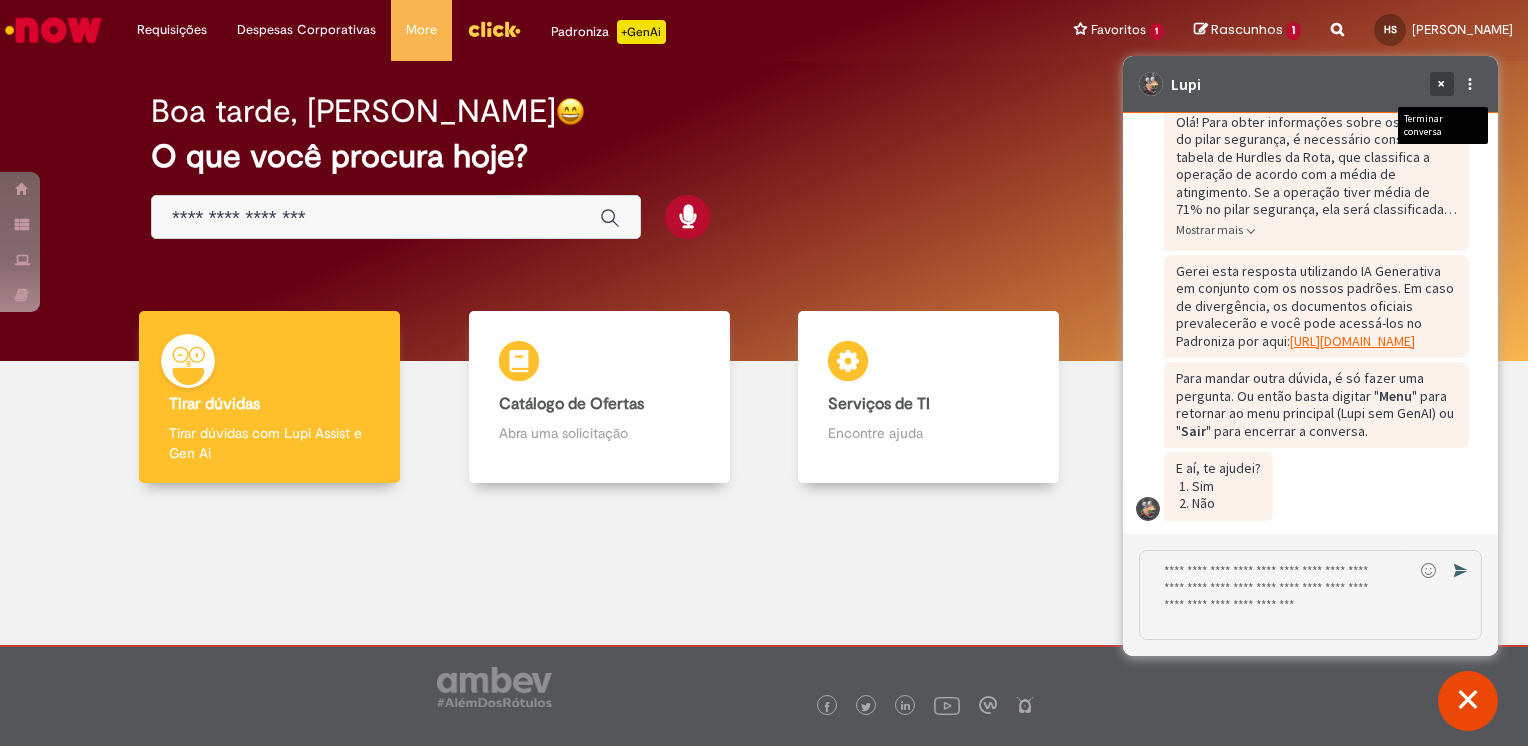 click on "Terminar conversa" at bounding box center [1442, 84] 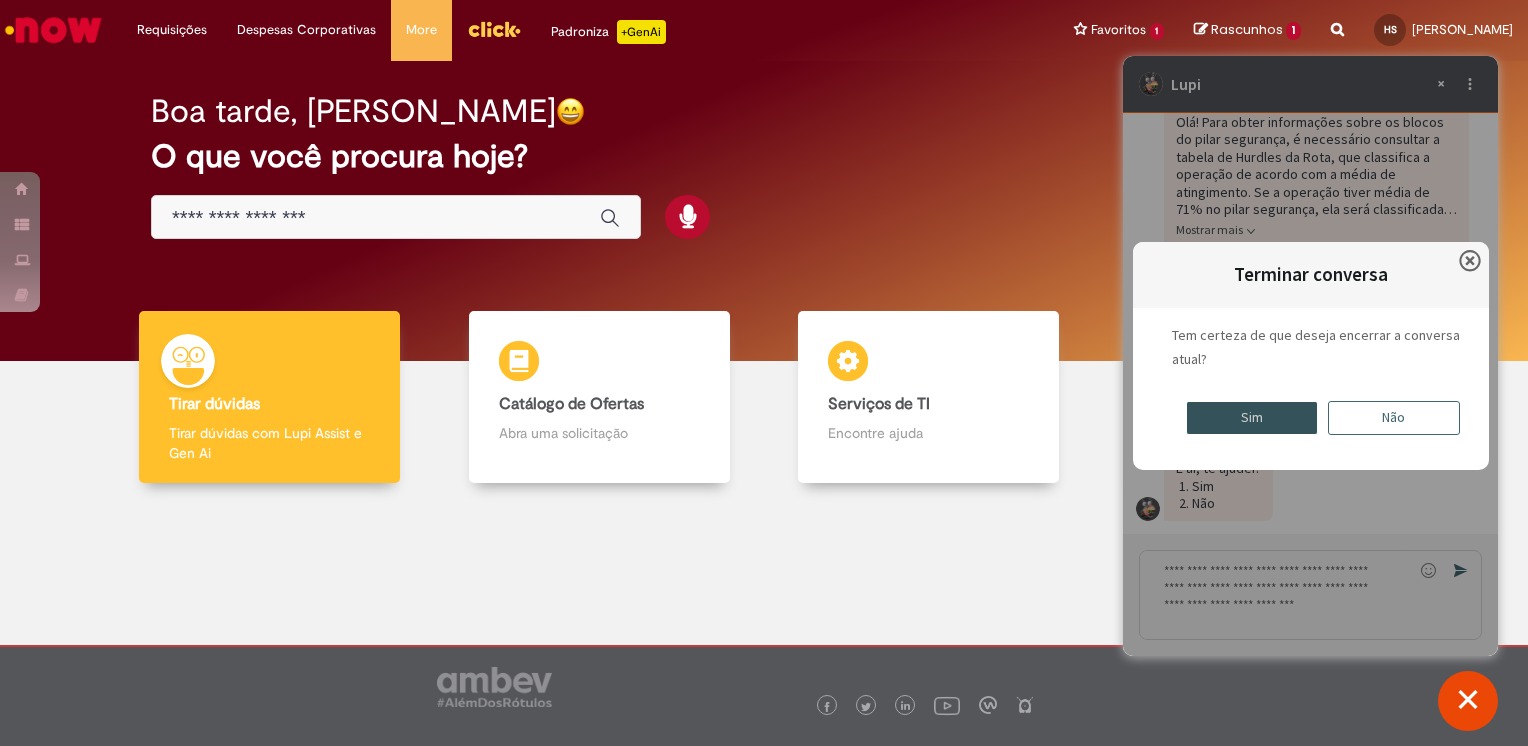 click on "Sim" at bounding box center (1252, 418) 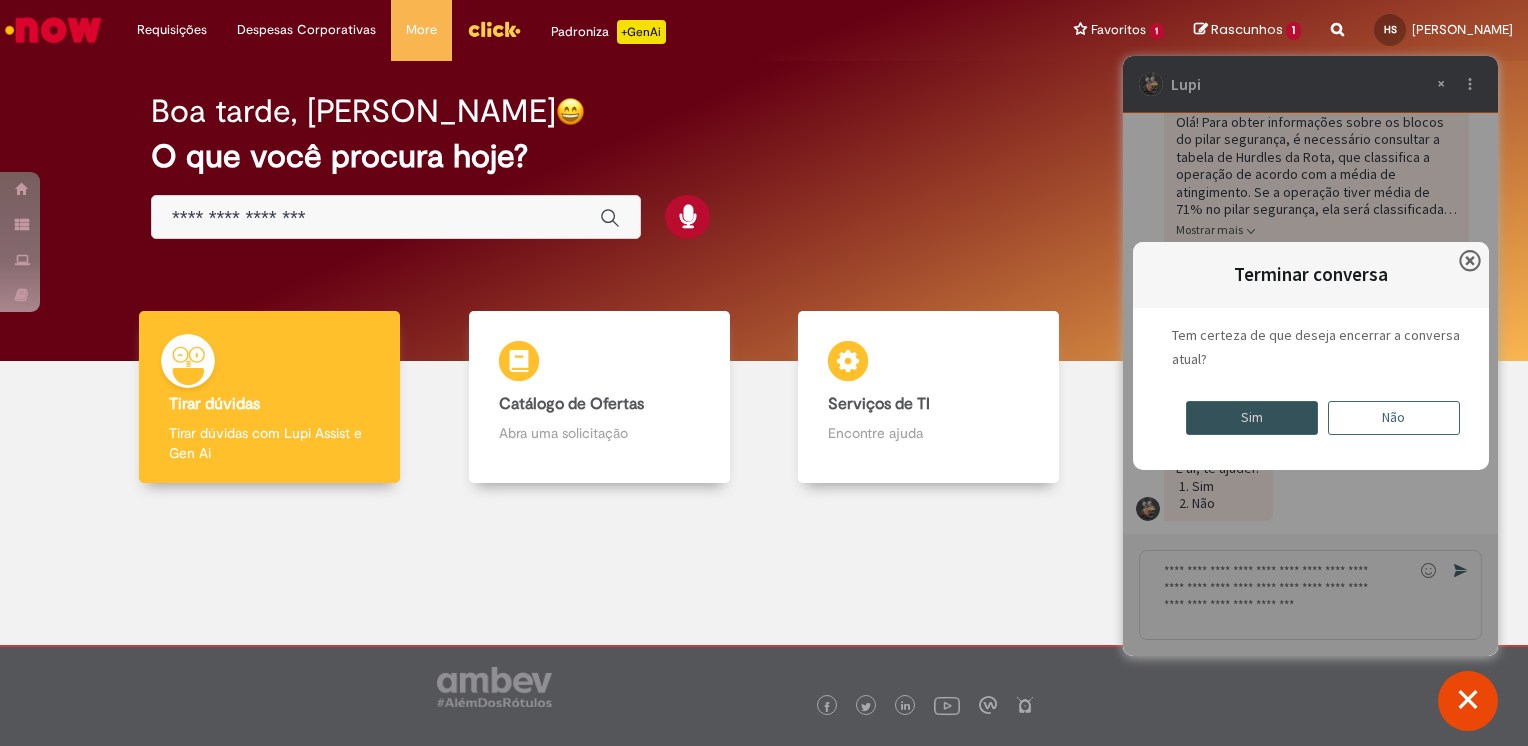 scroll, scrollTop: 5760, scrollLeft: 0, axis: vertical 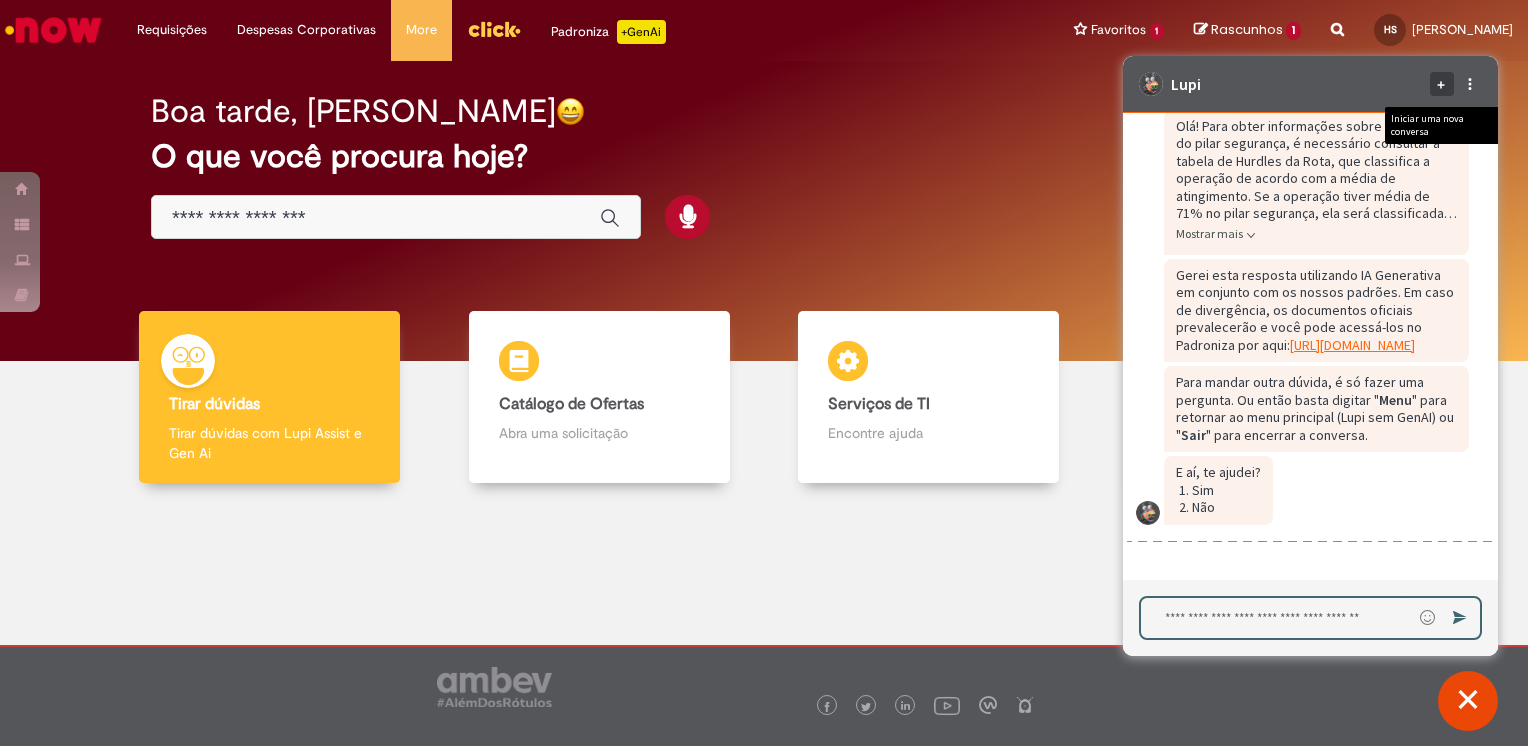click on "Iniciar uma nova conversa" at bounding box center [1442, 84] 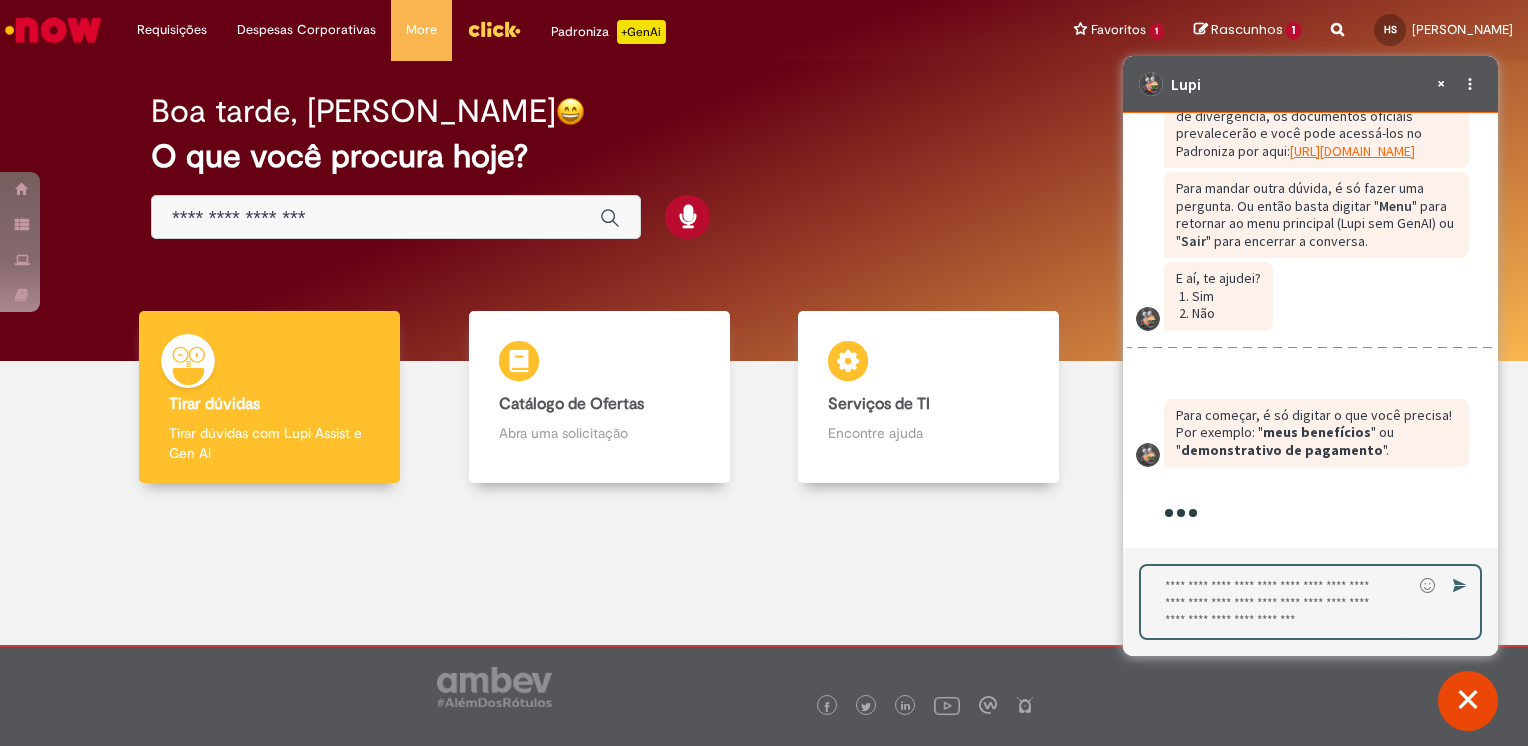 click on "Boa tarde, [PERSON_NAME]
O que você procura hoje?" at bounding box center (764, 167) 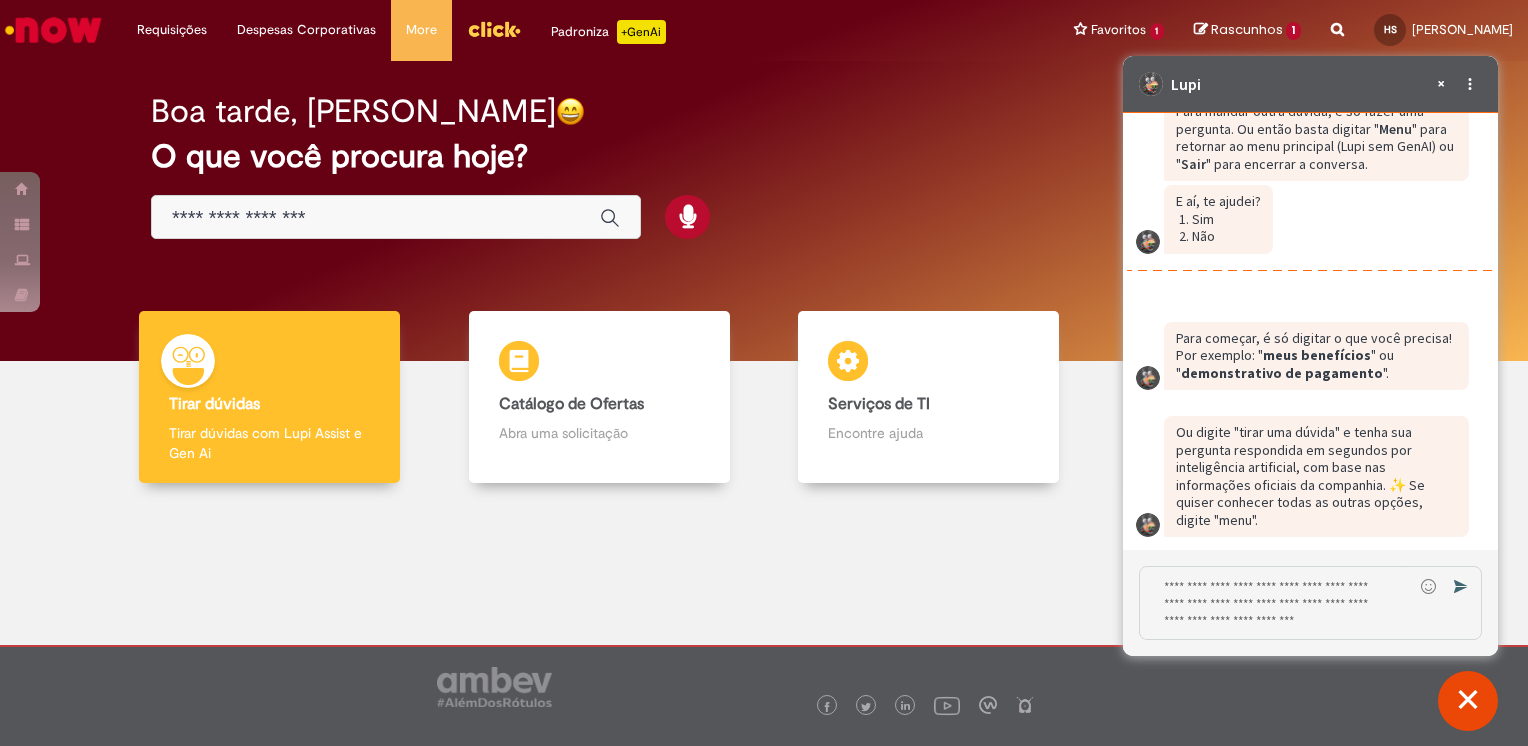 scroll, scrollTop: 6076, scrollLeft: 0, axis: vertical 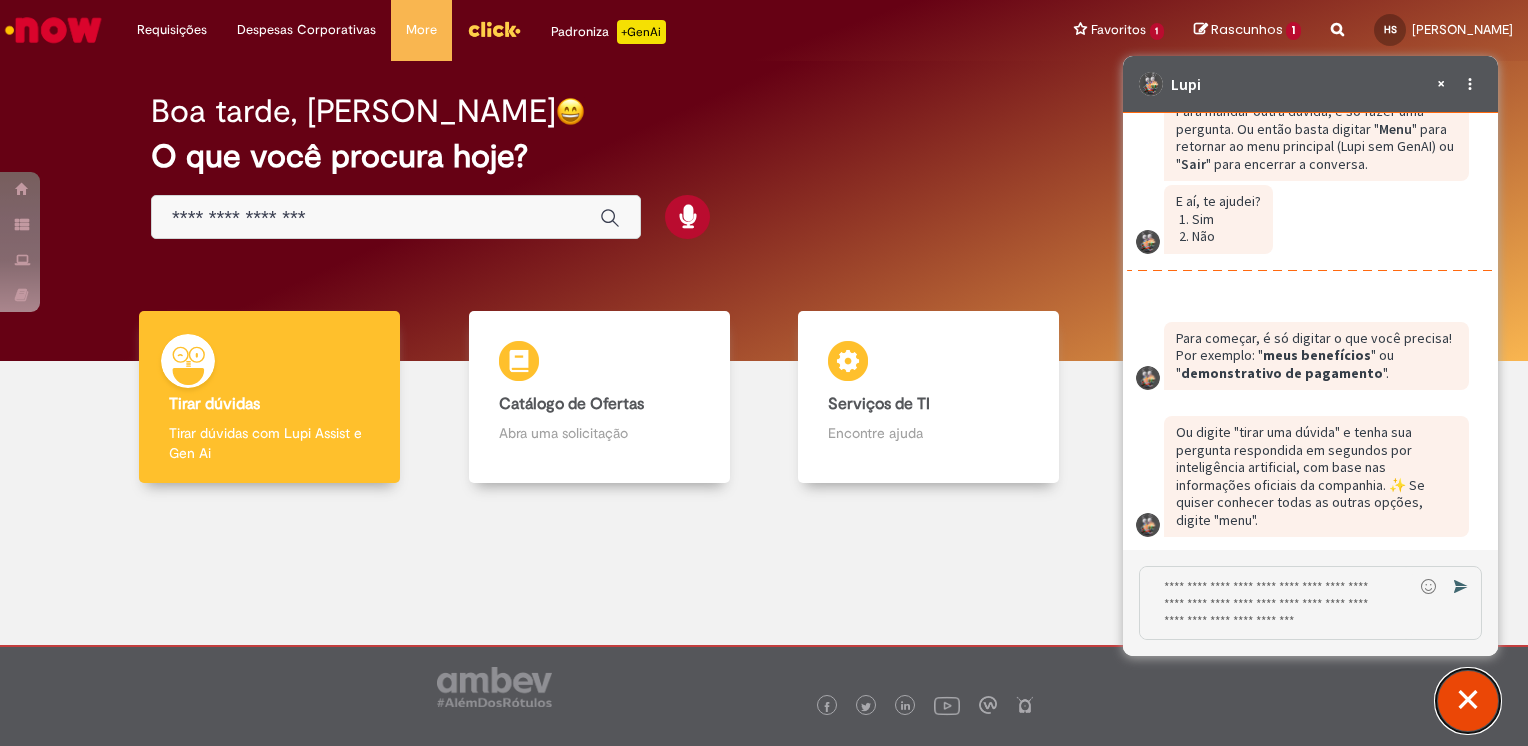 click at bounding box center (1468, 701) 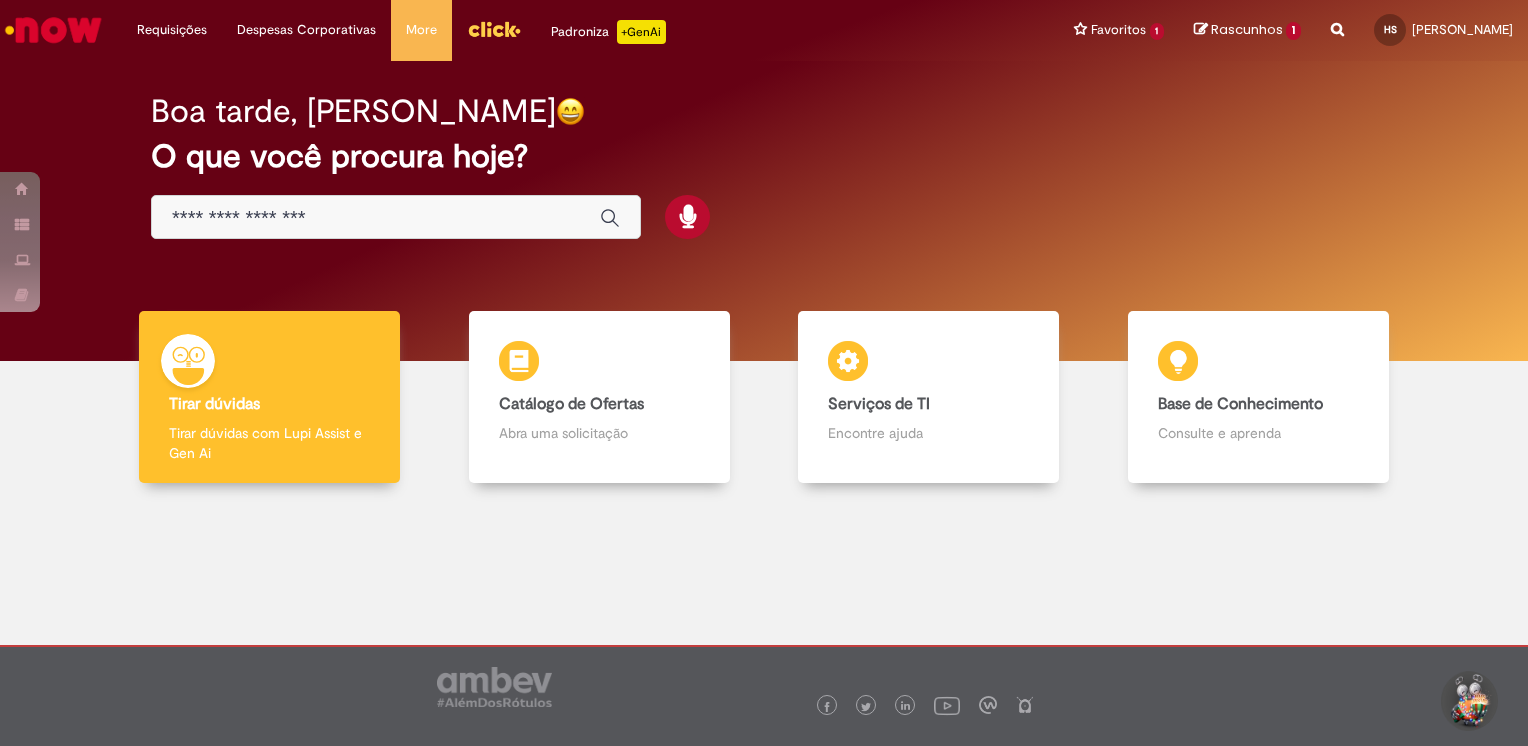 click at bounding box center [376, 218] 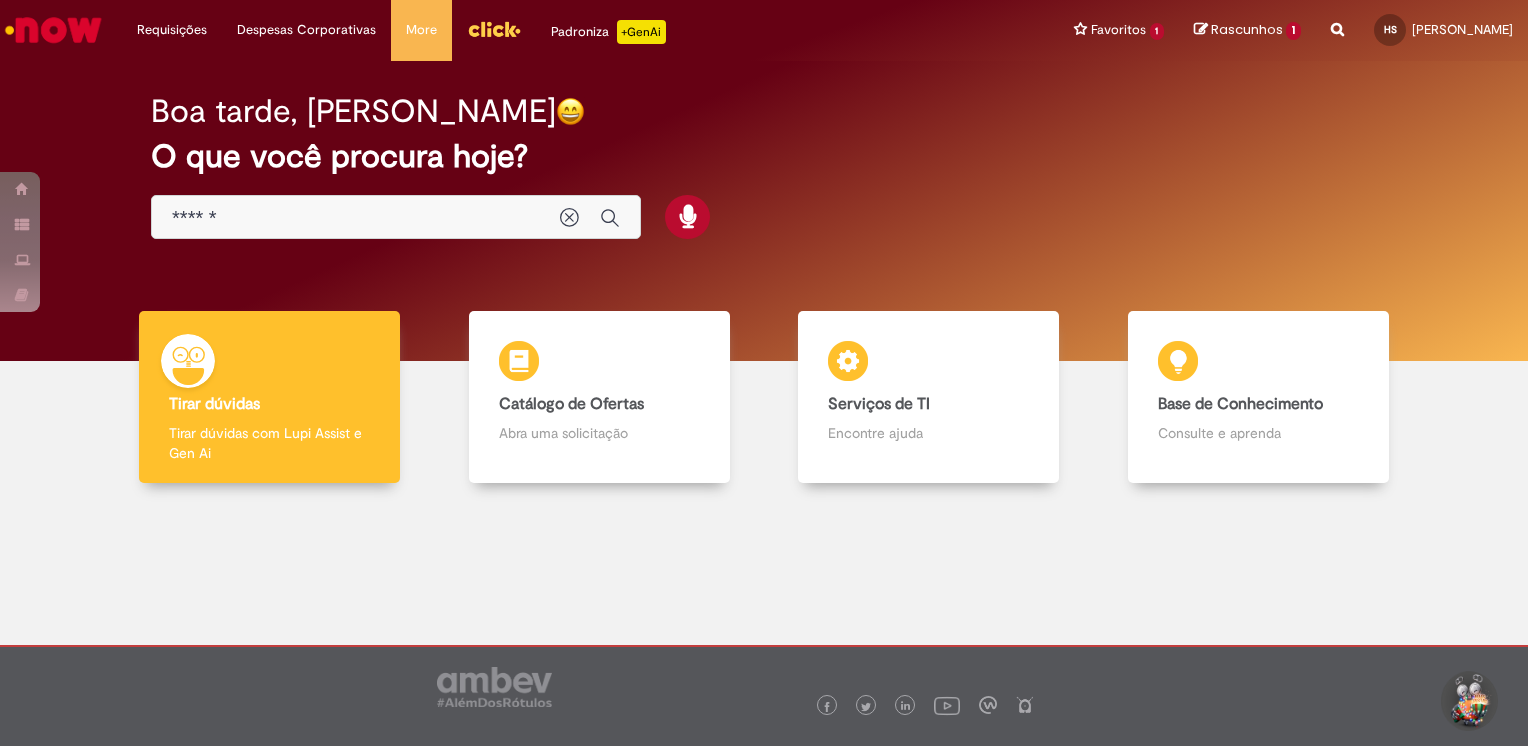 type on "******" 